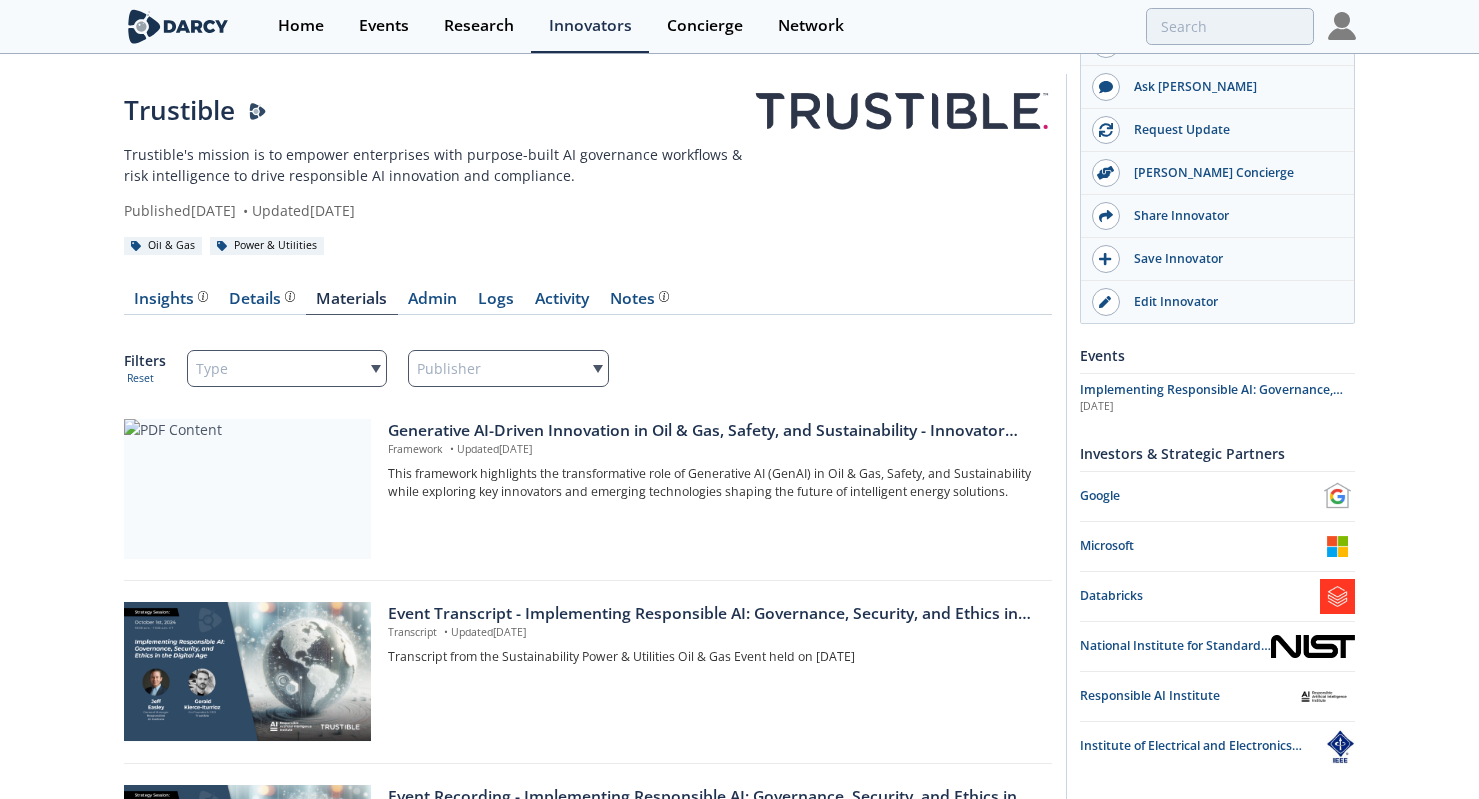scroll, scrollTop: 840, scrollLeft: 0, axis: vertical 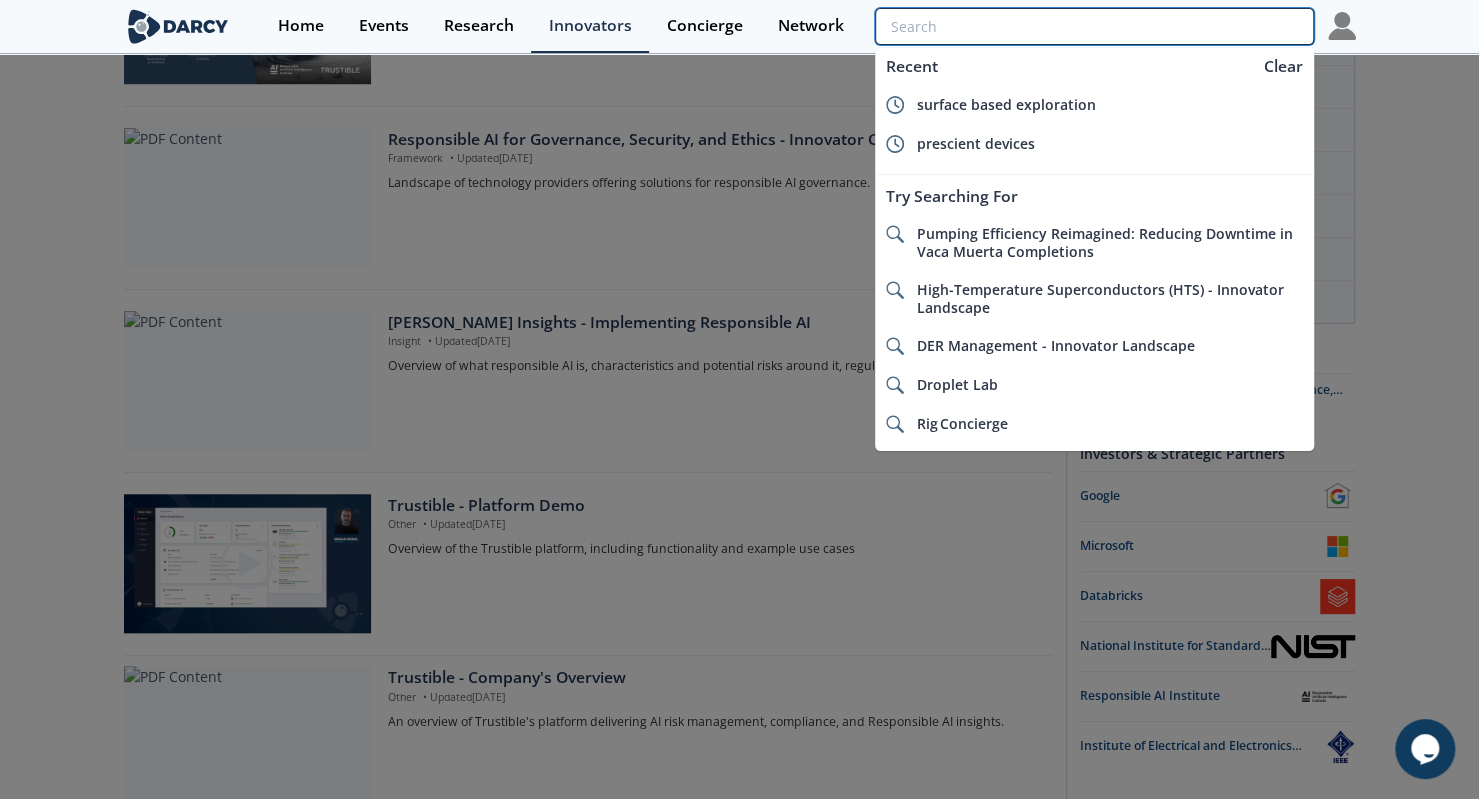 click at bounding box center (1094, 26) 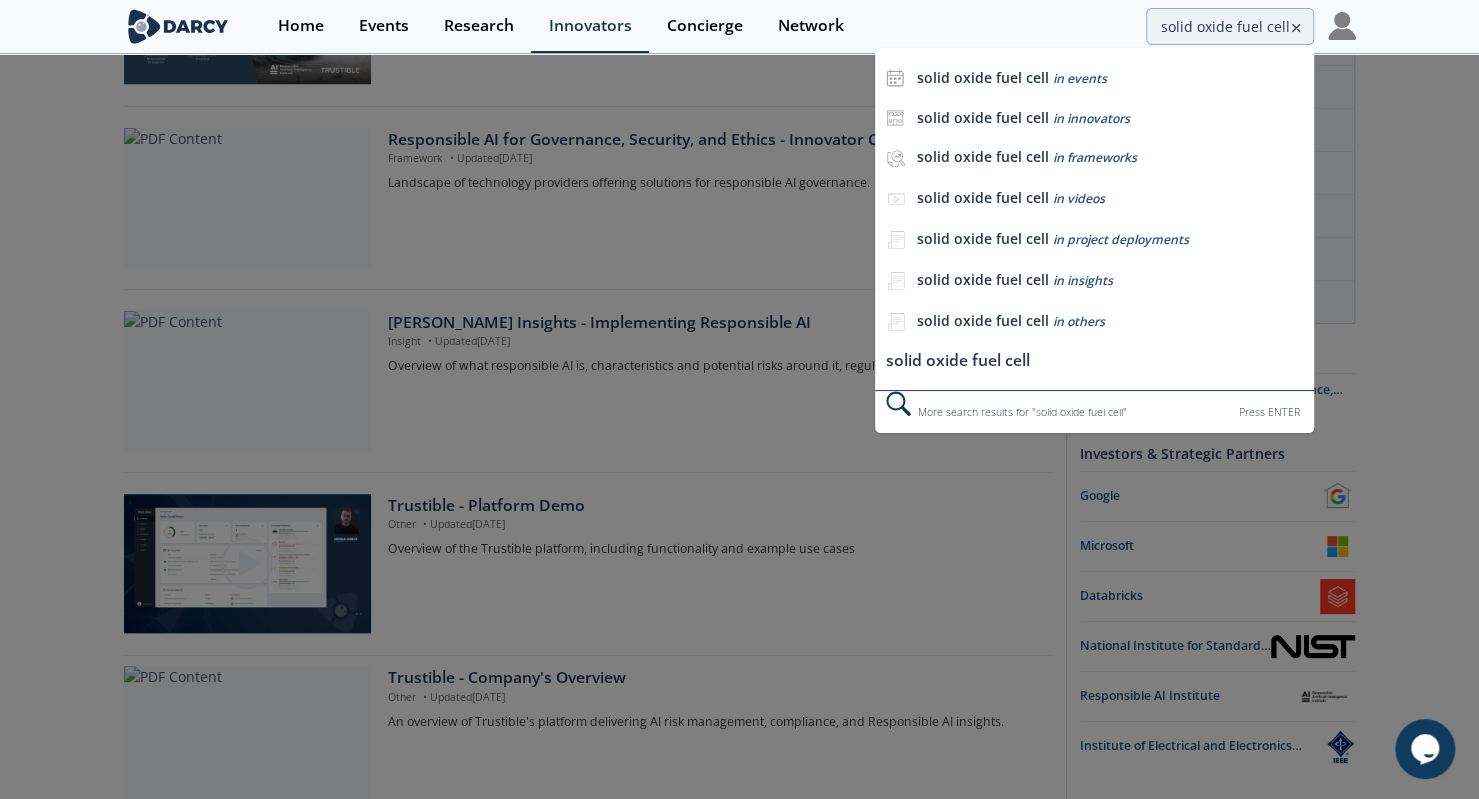 scroll, scrollTop: 0, scrollLeft: 0, axis: both 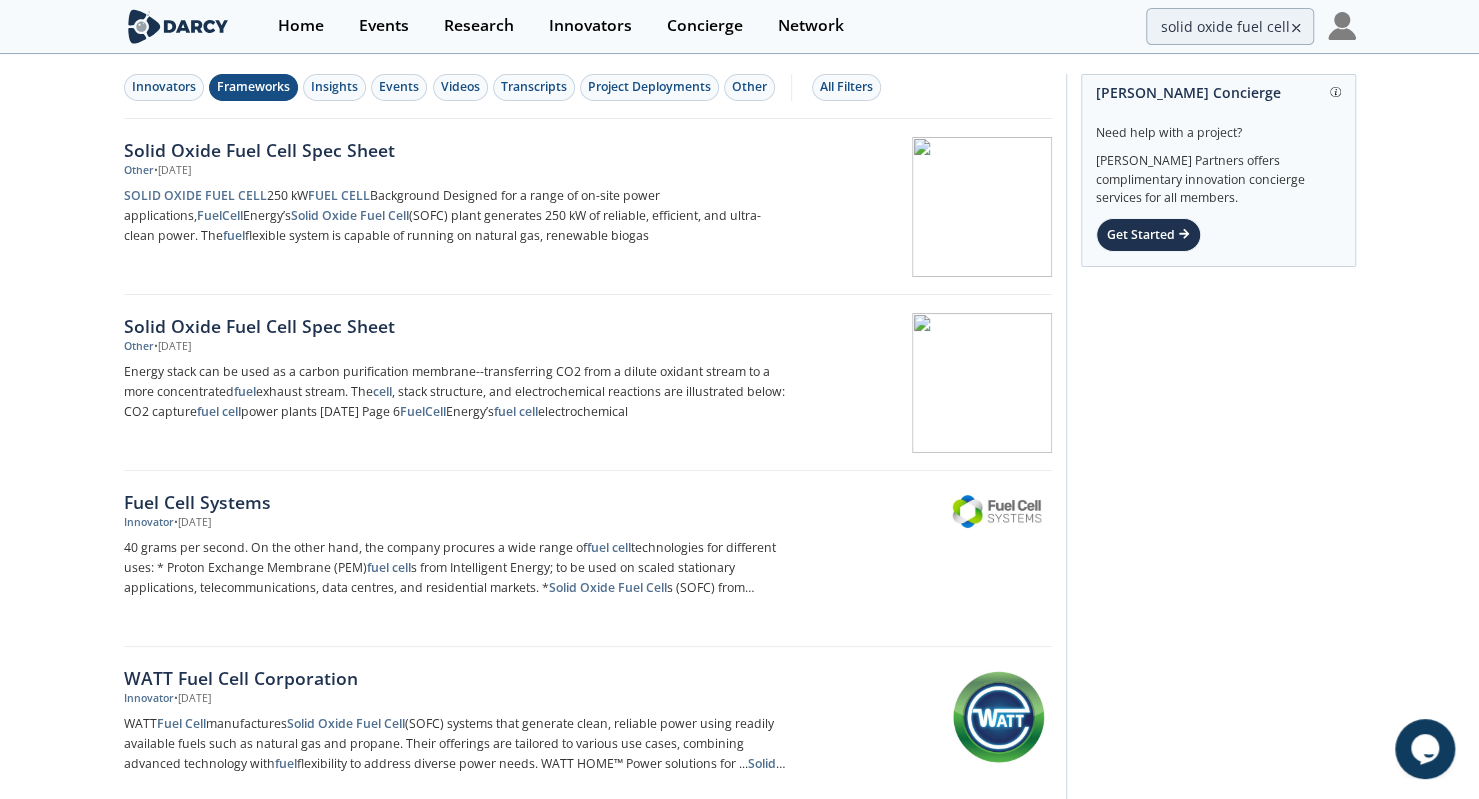 click on "Frameworks" at bounding box center [253, 87] 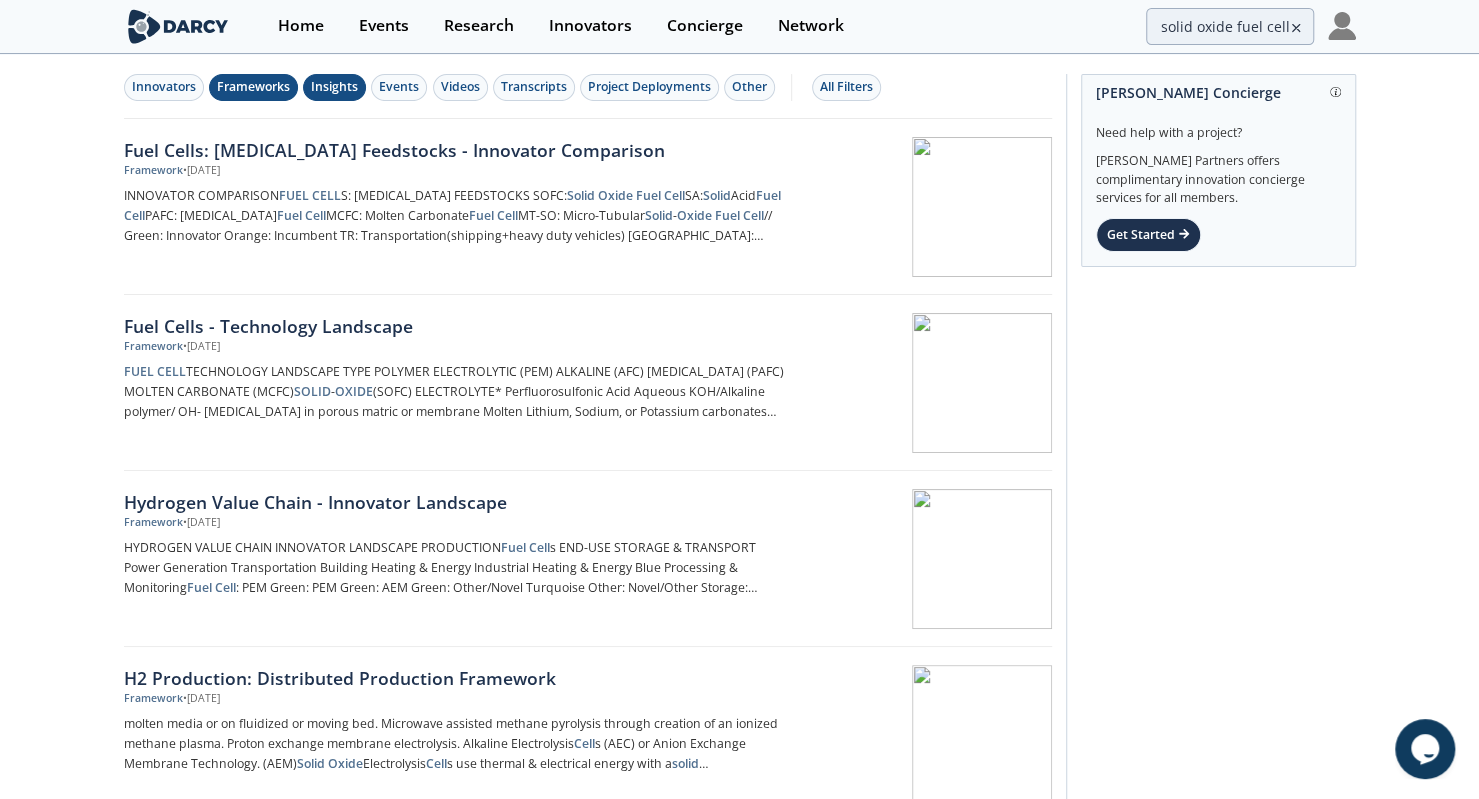 click on "Insights" at bounding box center [334, 87] 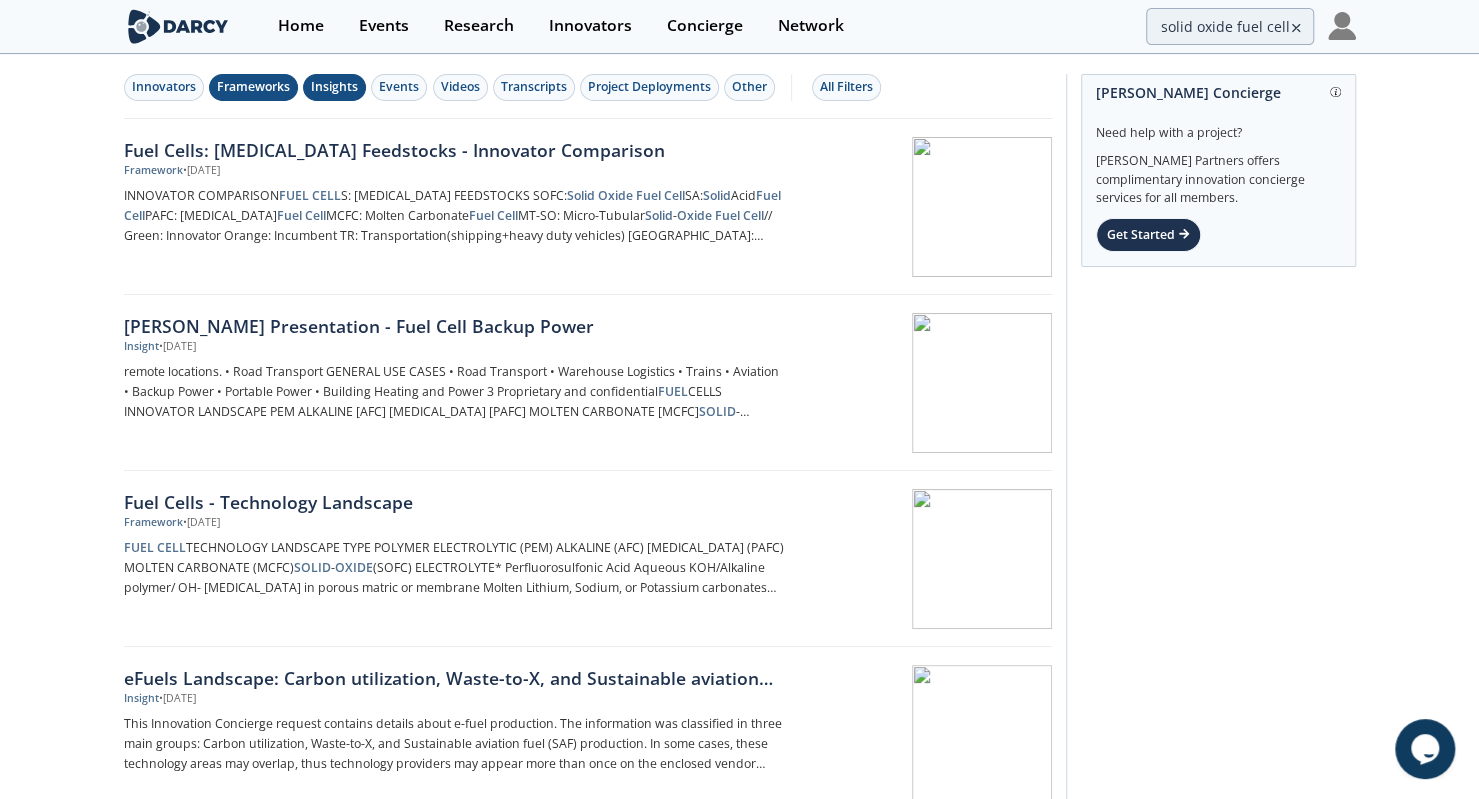 click on "Innovators
Frameworks
Insights
Events
Videos
Transcripts
Project Deployments
Other
All Filters" at bounding box center [588, 87] 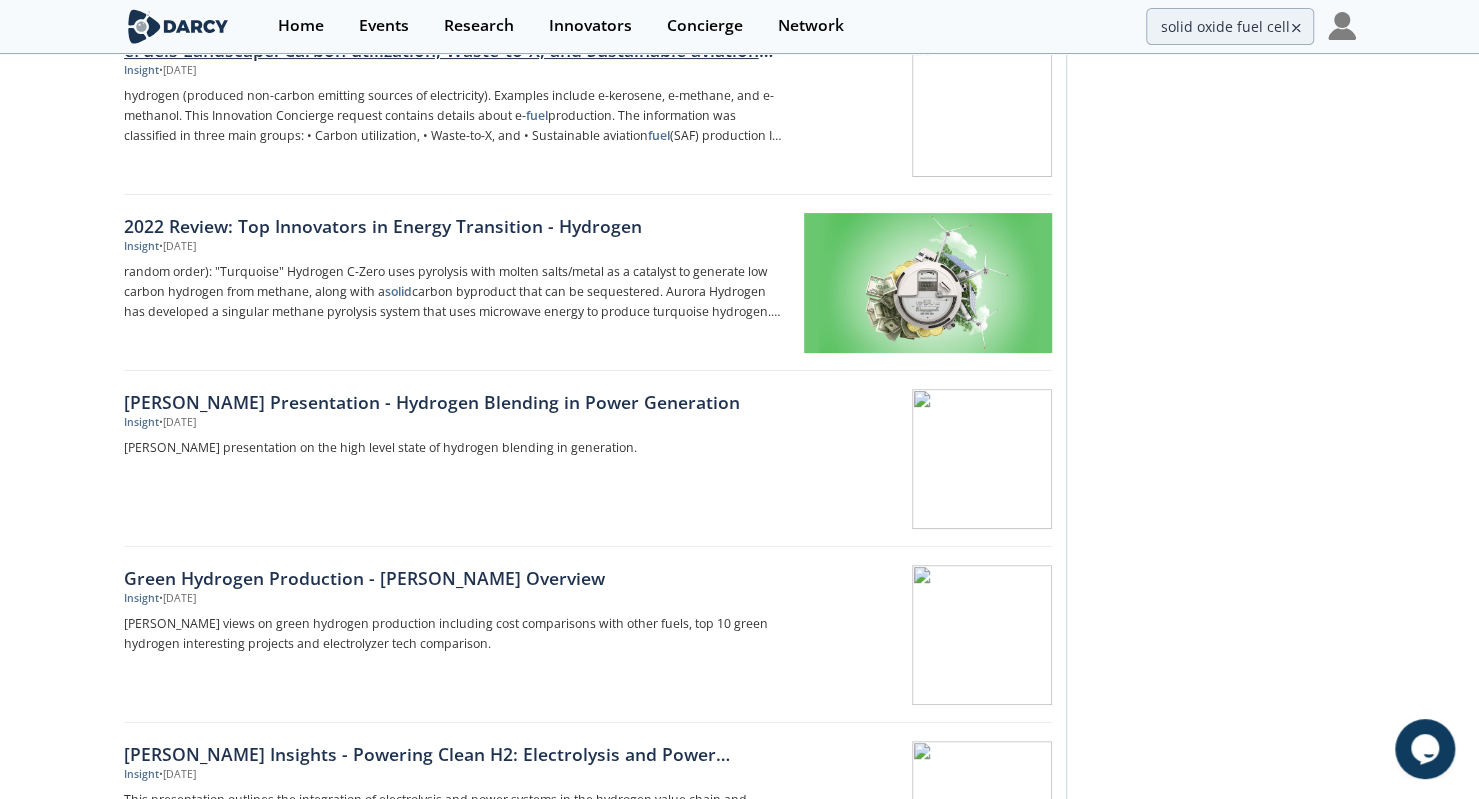 scroll, scrollTop: 0, scrollLeft: 0, axis: both 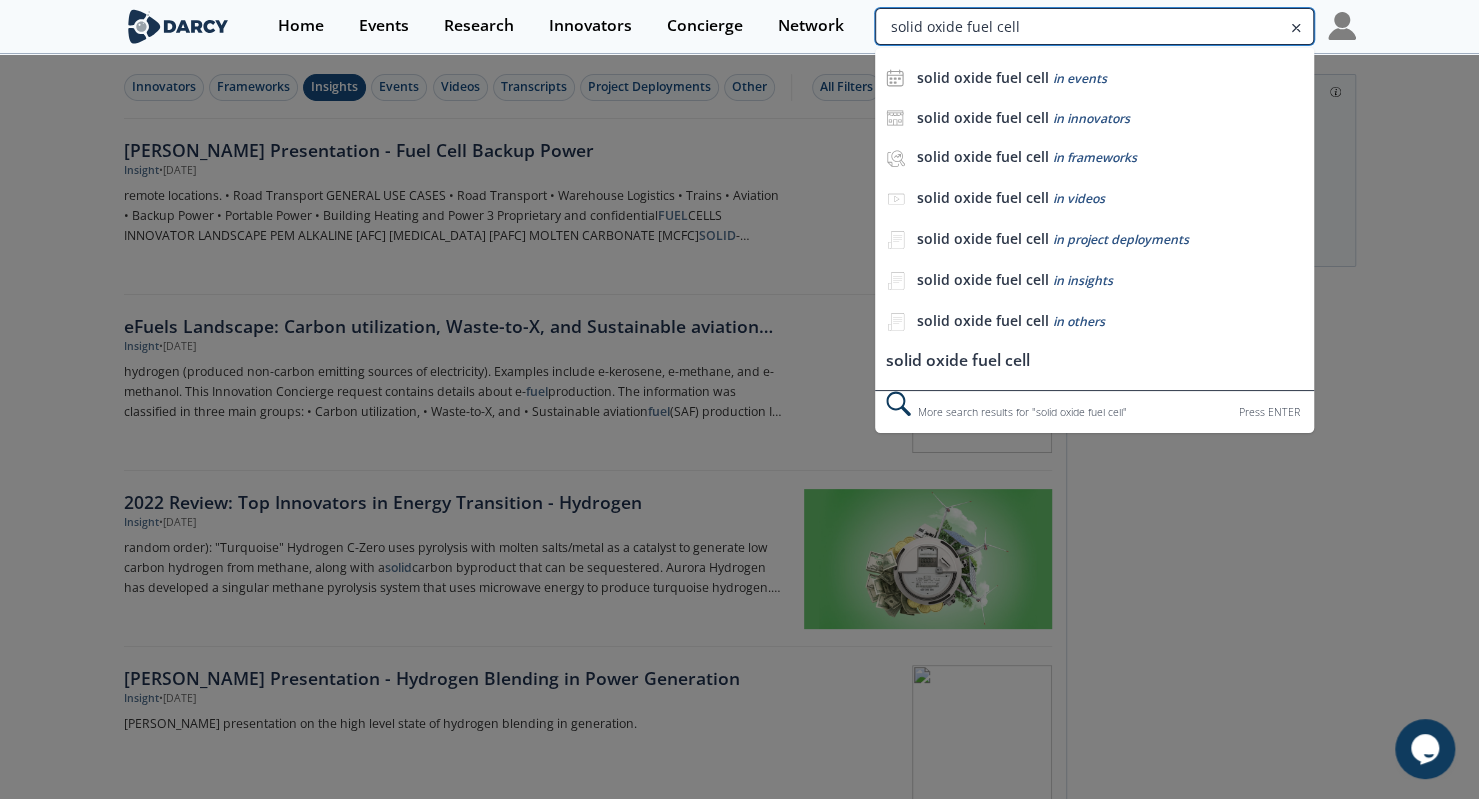 click on "solid oxide fuel cell" at bounding box center (1094, 26) 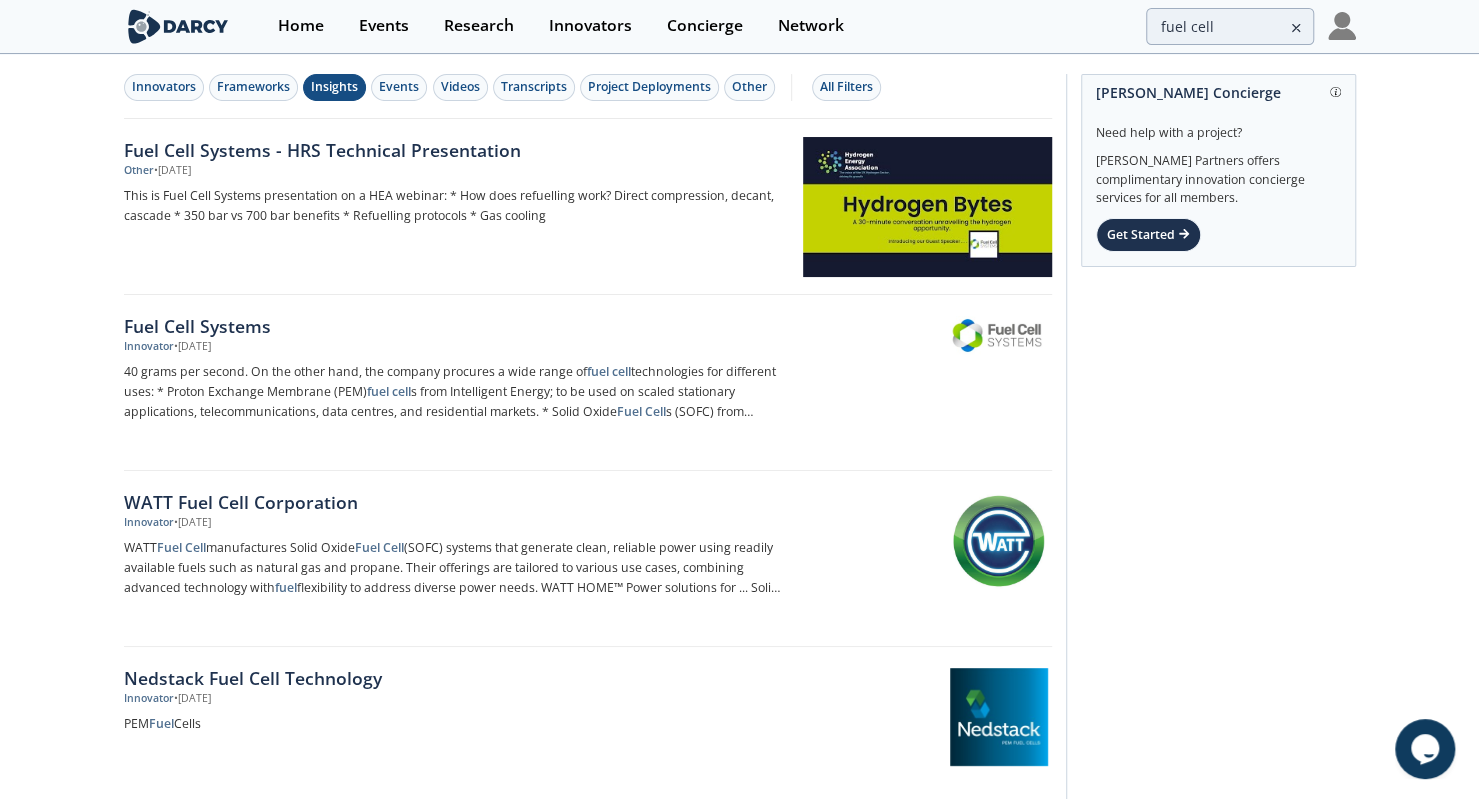 click on "Insights" at bounding box center (334, 87) 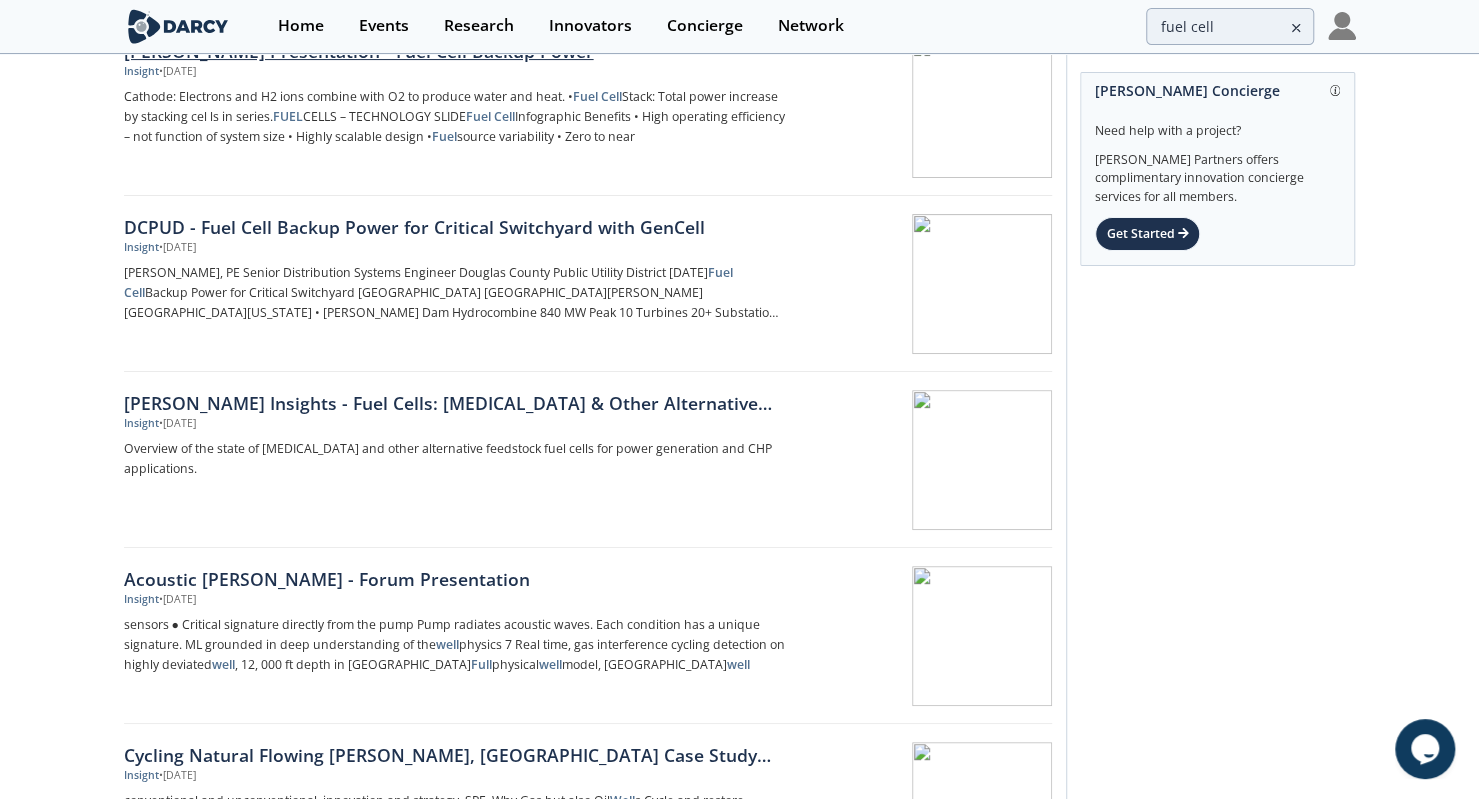 scroll, scrollTop: 276, scrollLeft: 0, axis: vertical 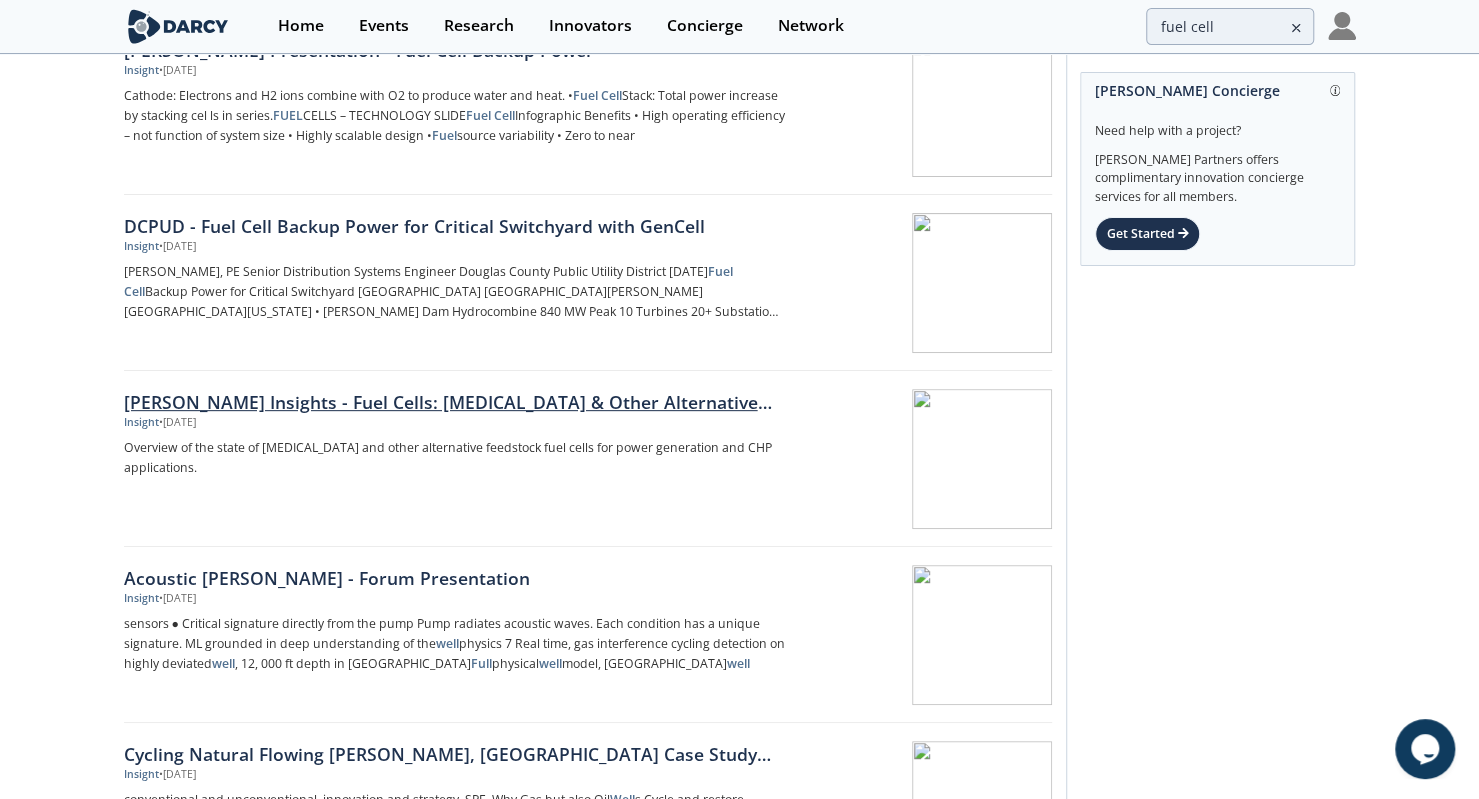 click on "[PERSON_NAME] Insights - Fuel Cells: [MEDICAL_DATA] & Other Alternative Feedstocks" at bounding box center [455, 402] 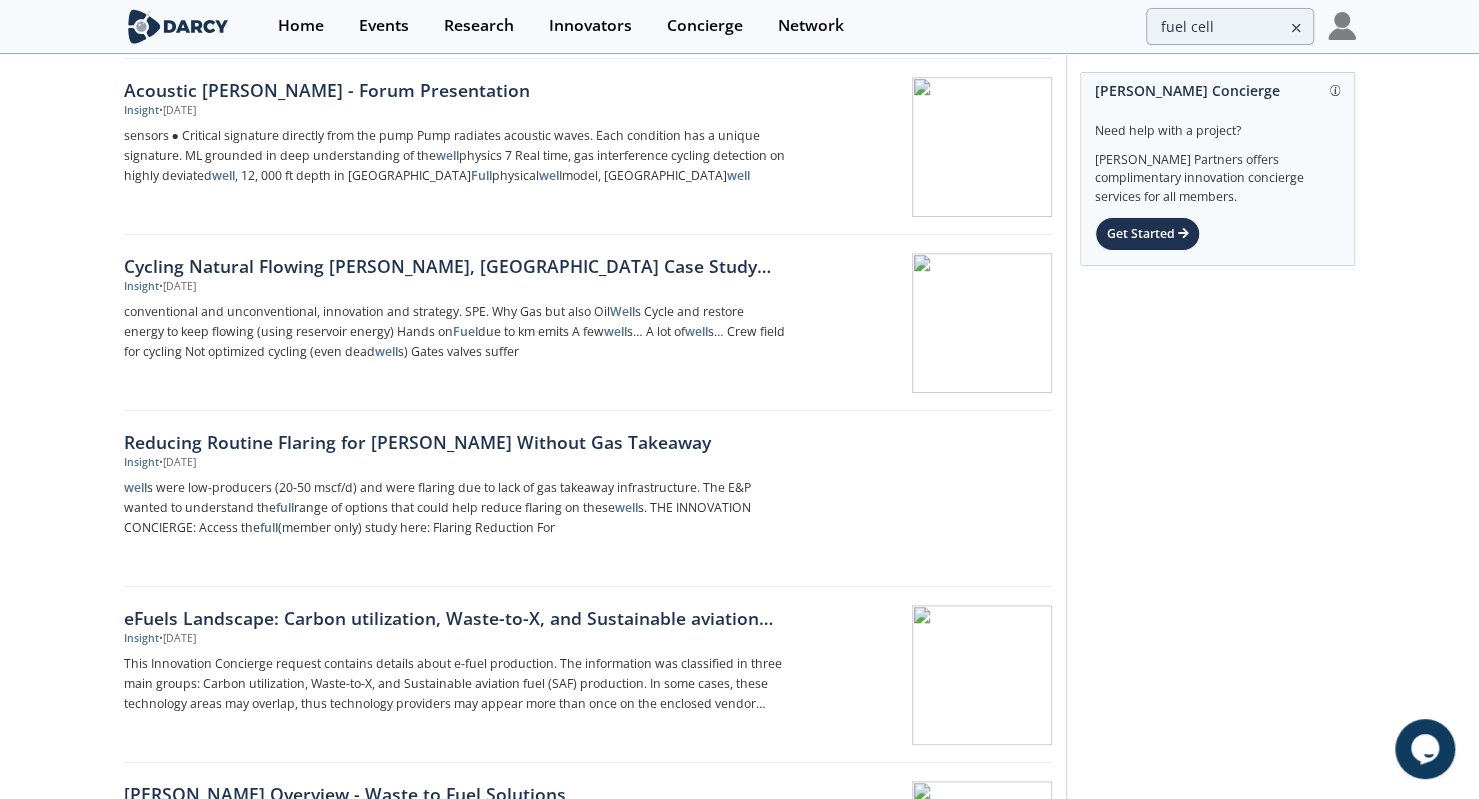 scroll, scrollTop: 1200, scrollLeft: 0, axis: vertical 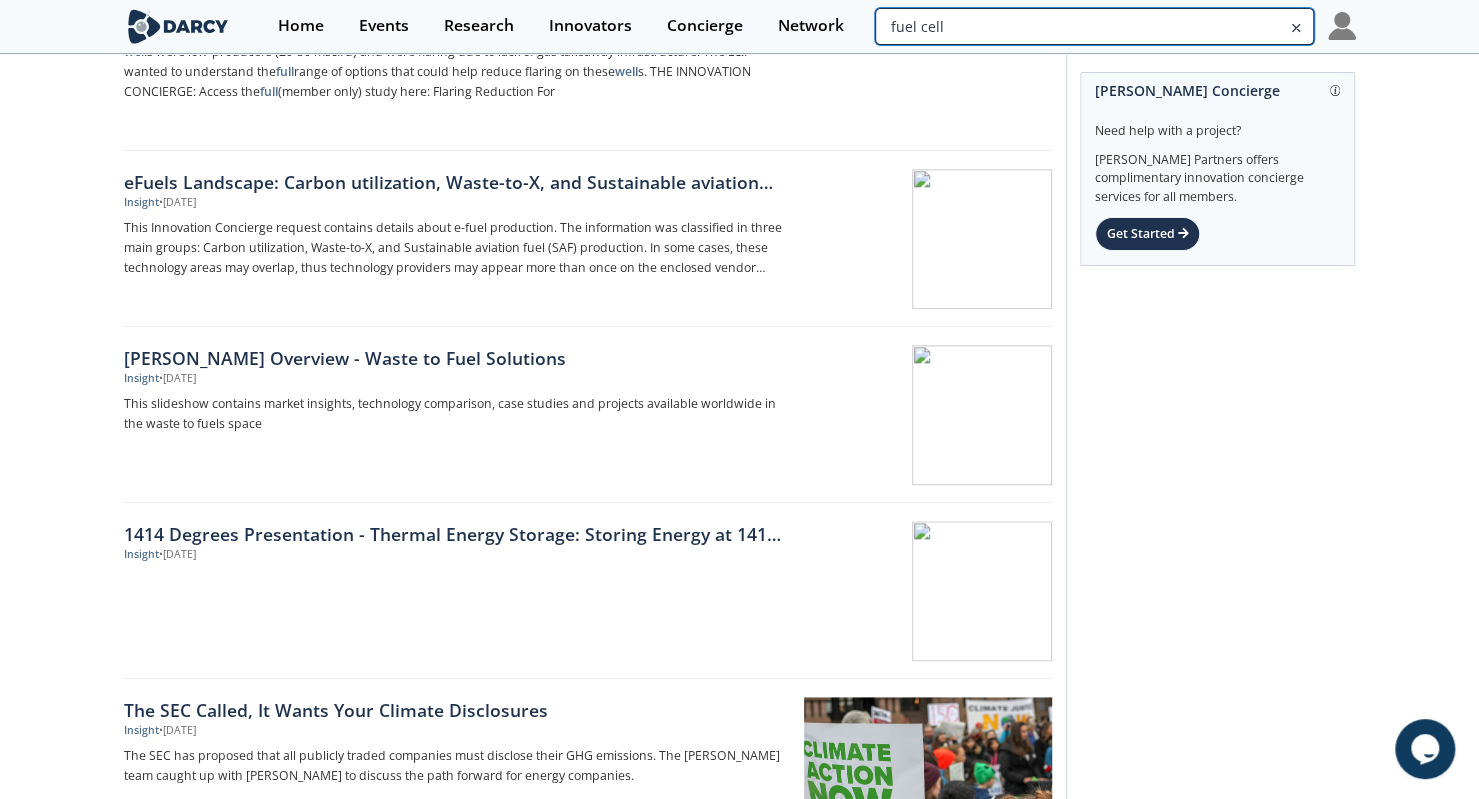 click on "fuel cell" at bounding box center (1094, 26) 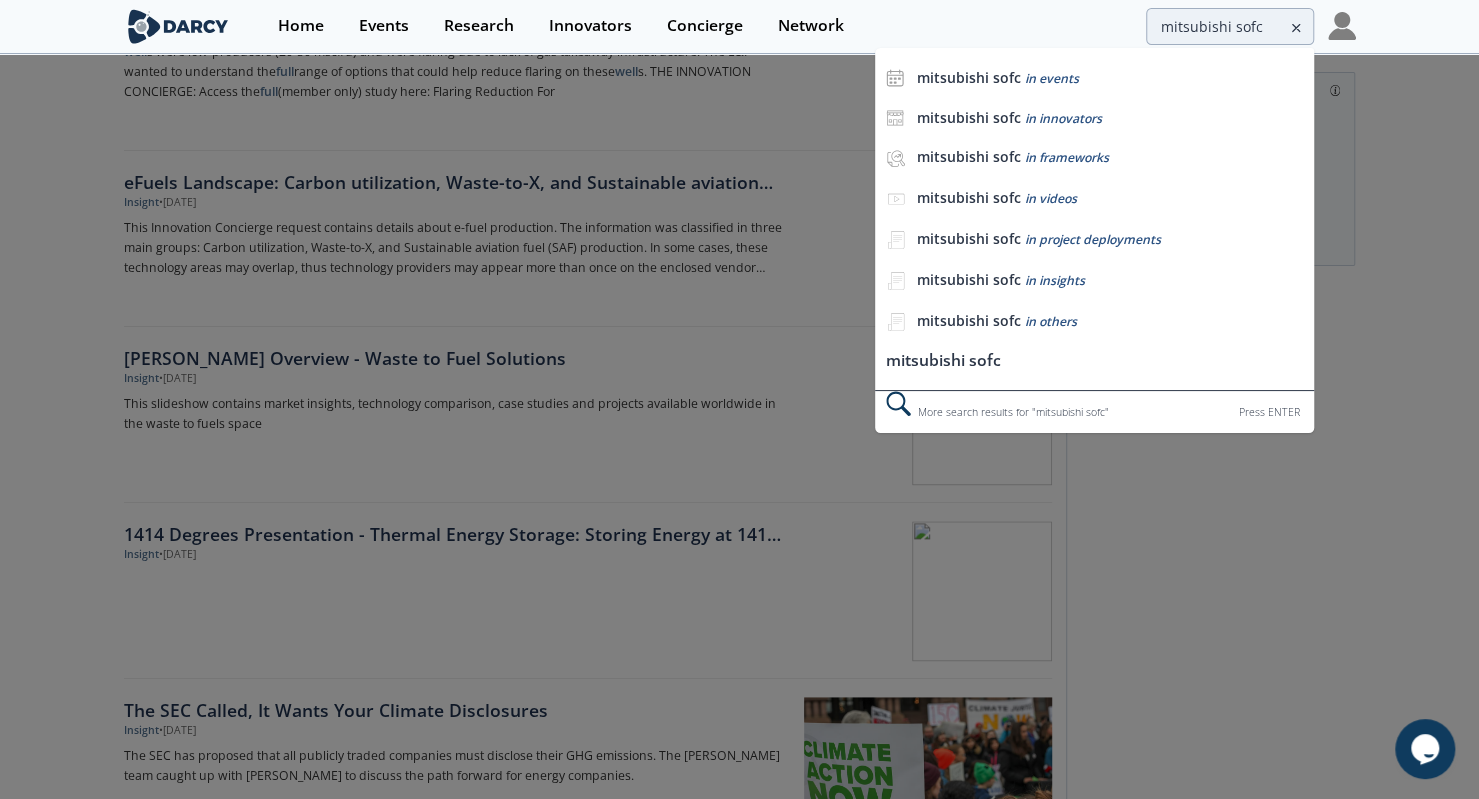 scroll, scrollTop: 0, scrollLeft: 0, axis: both 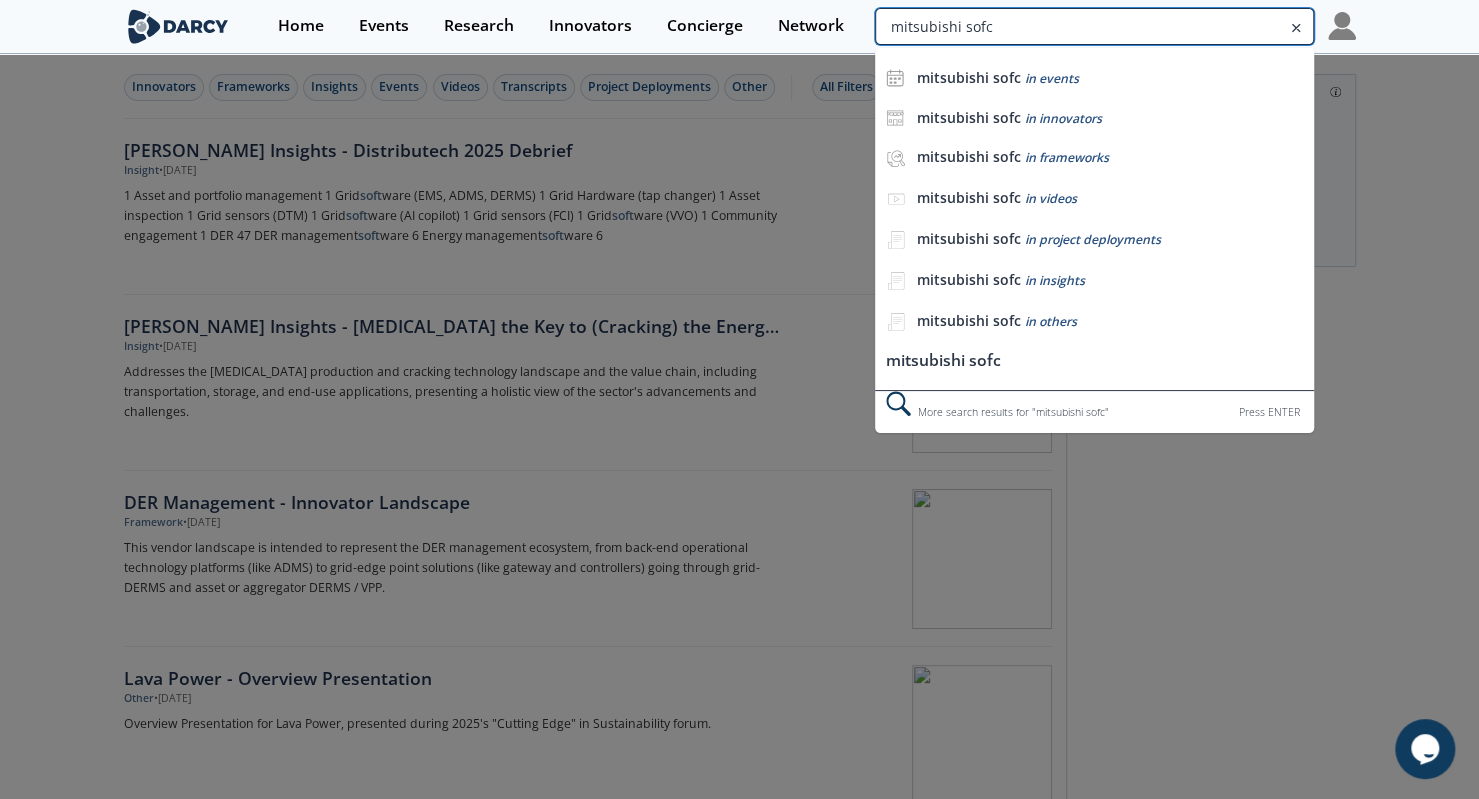 click on "mitsubishi sofc" at bounding box center [1094, 26] 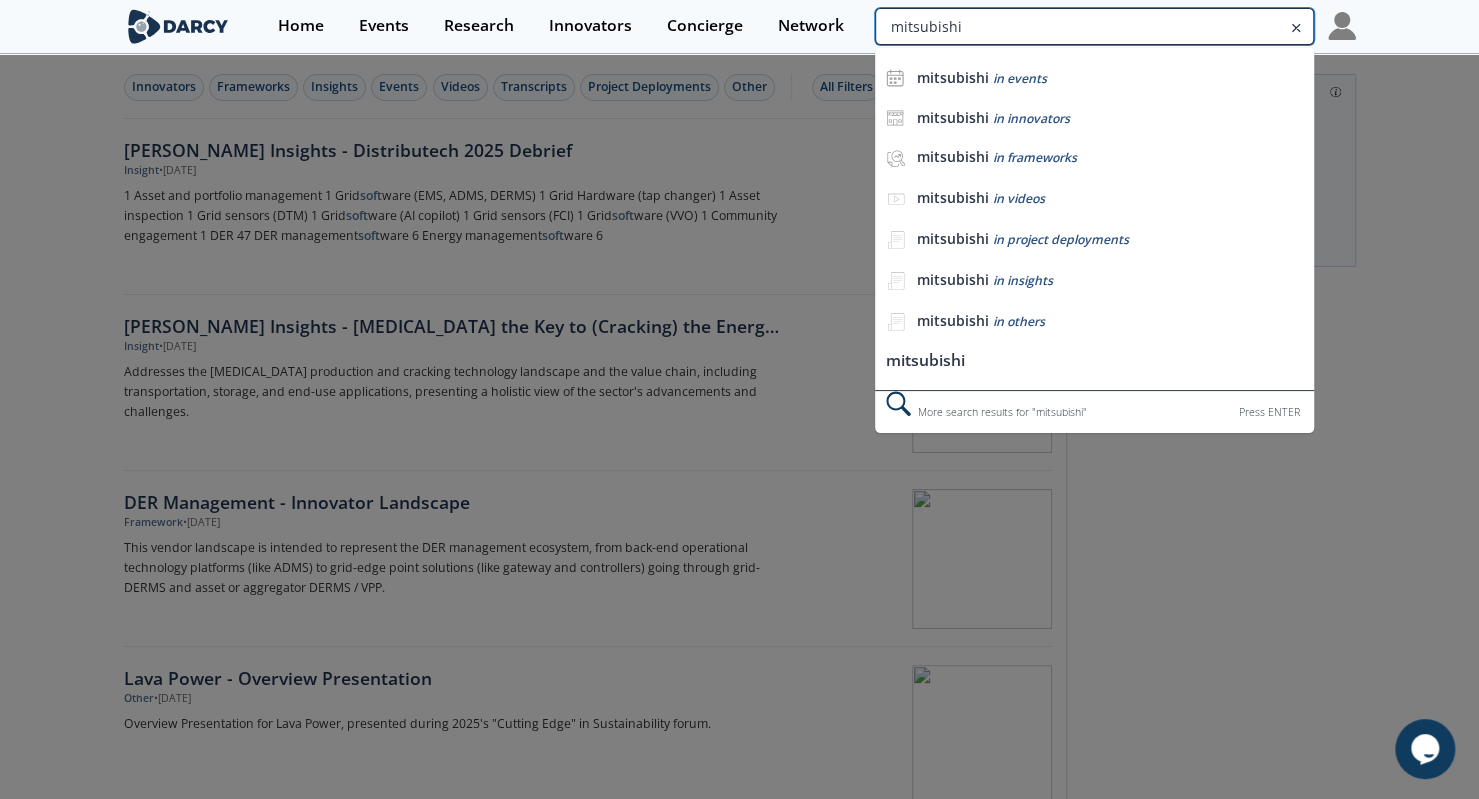 type on "mitsubishi" 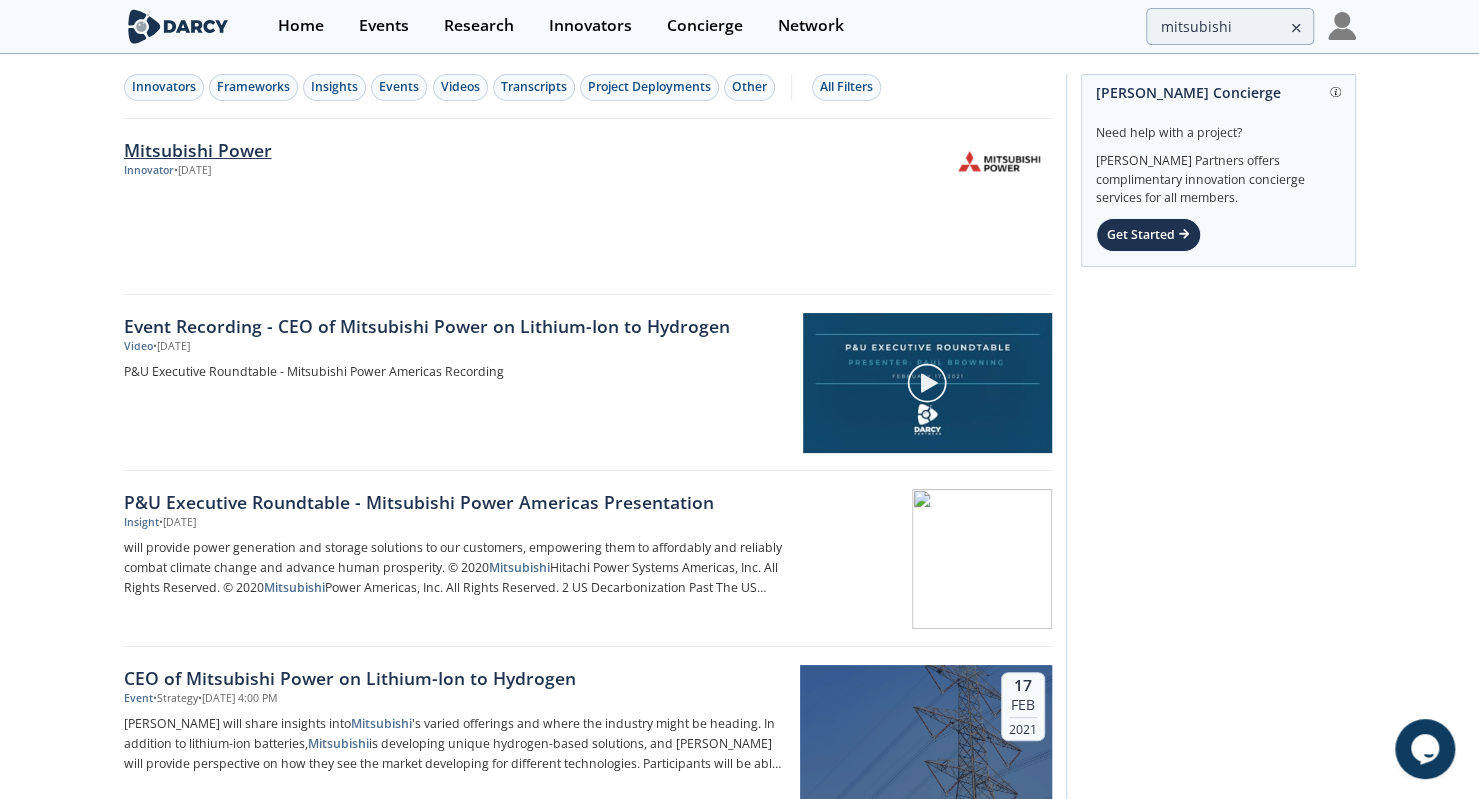 click on "Mitsubishi Power" at bounding box center [455, 150] 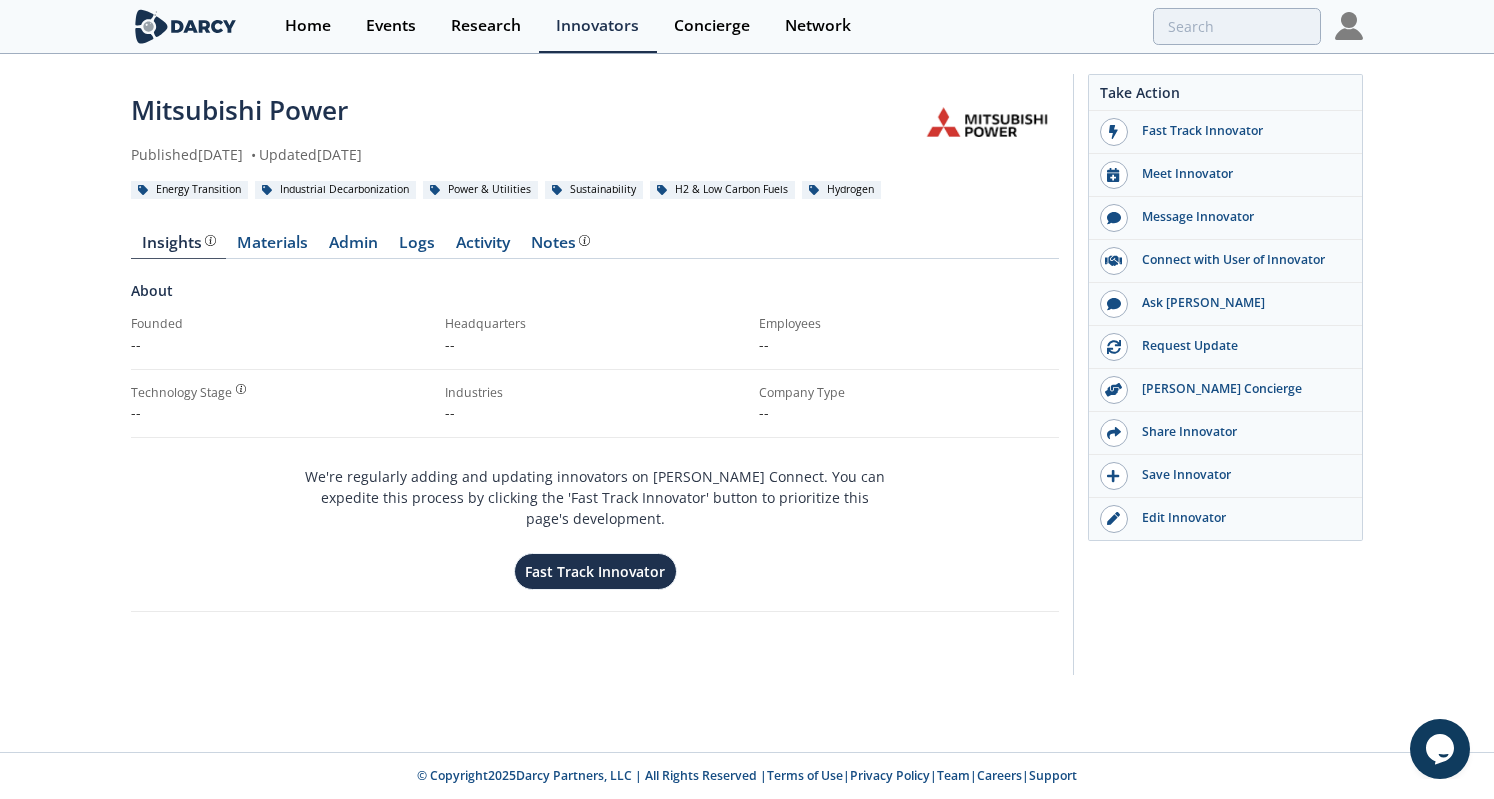 type on "mitsubishi" 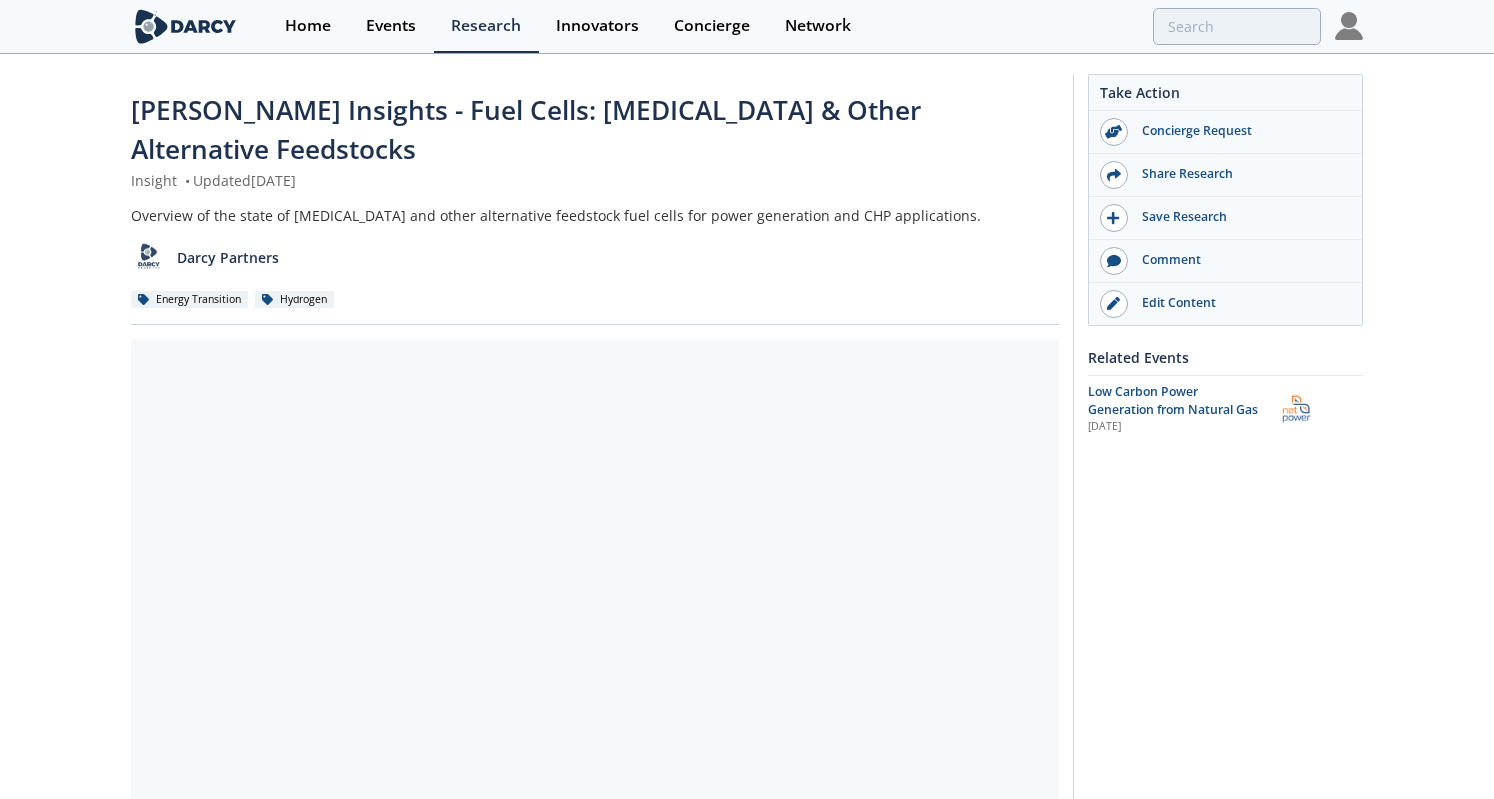 scroll, scrollTop: 0, scrollLeft: 0, axis: both 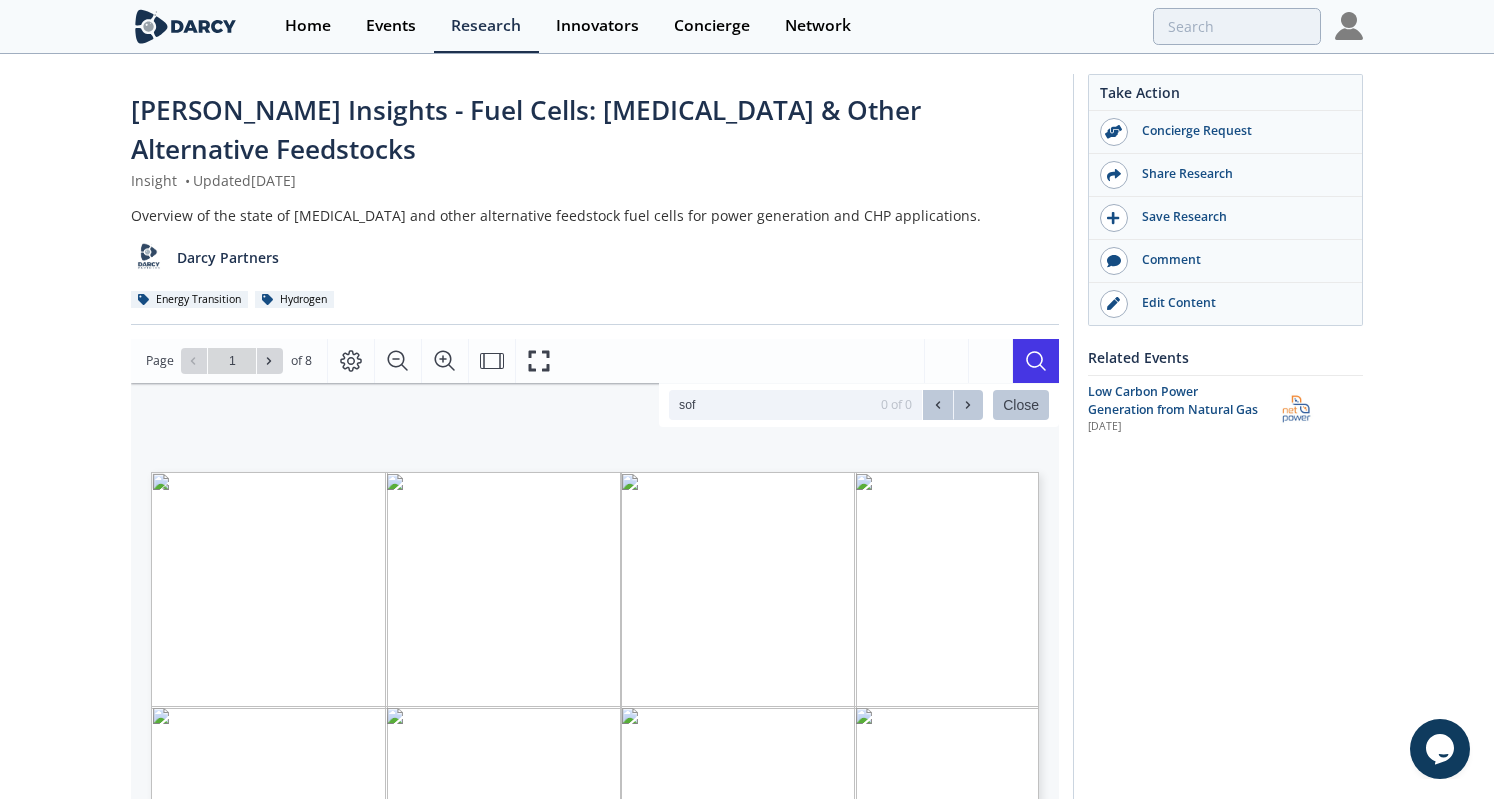 type on "sofc" 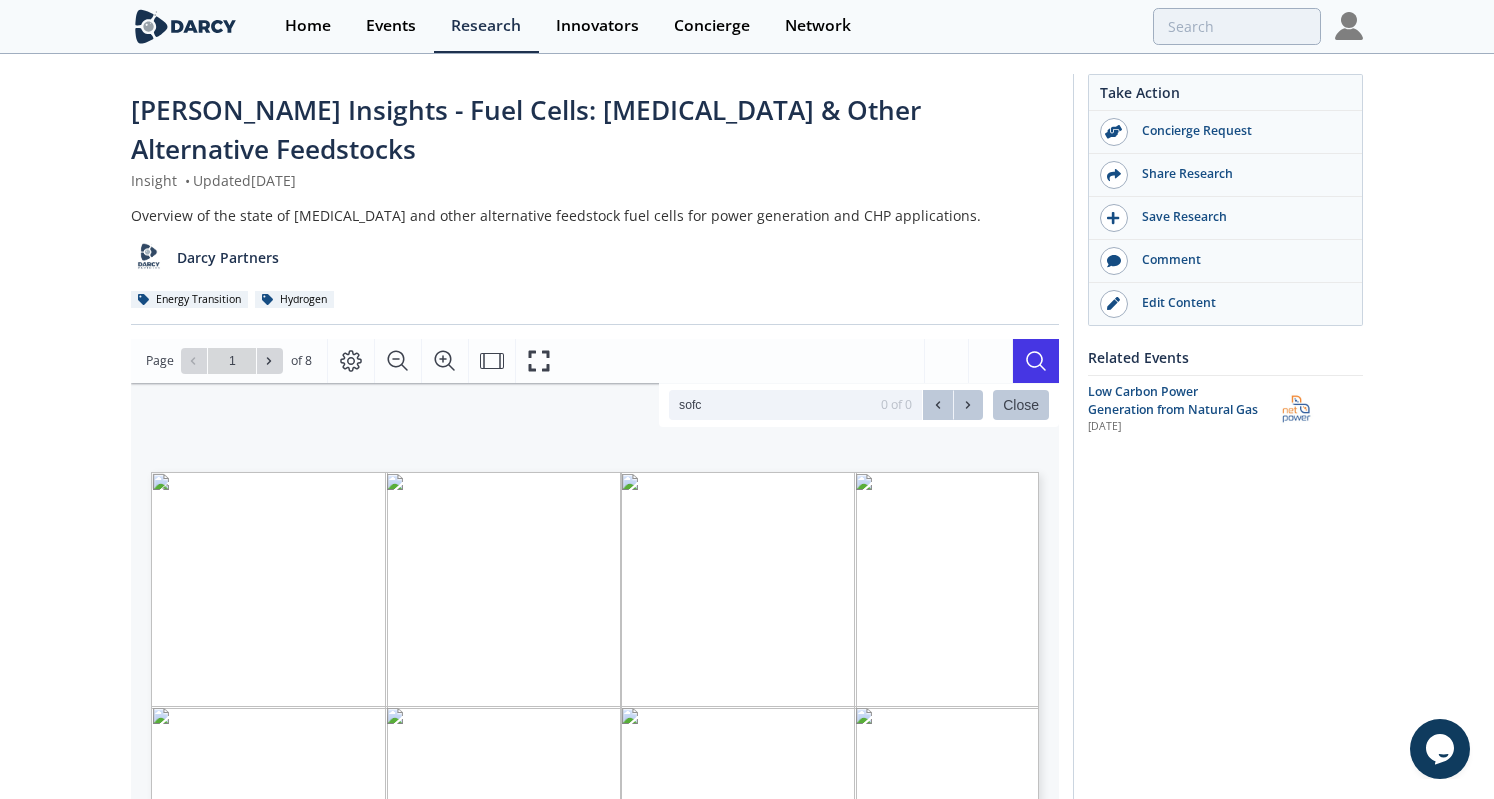 type on "2" 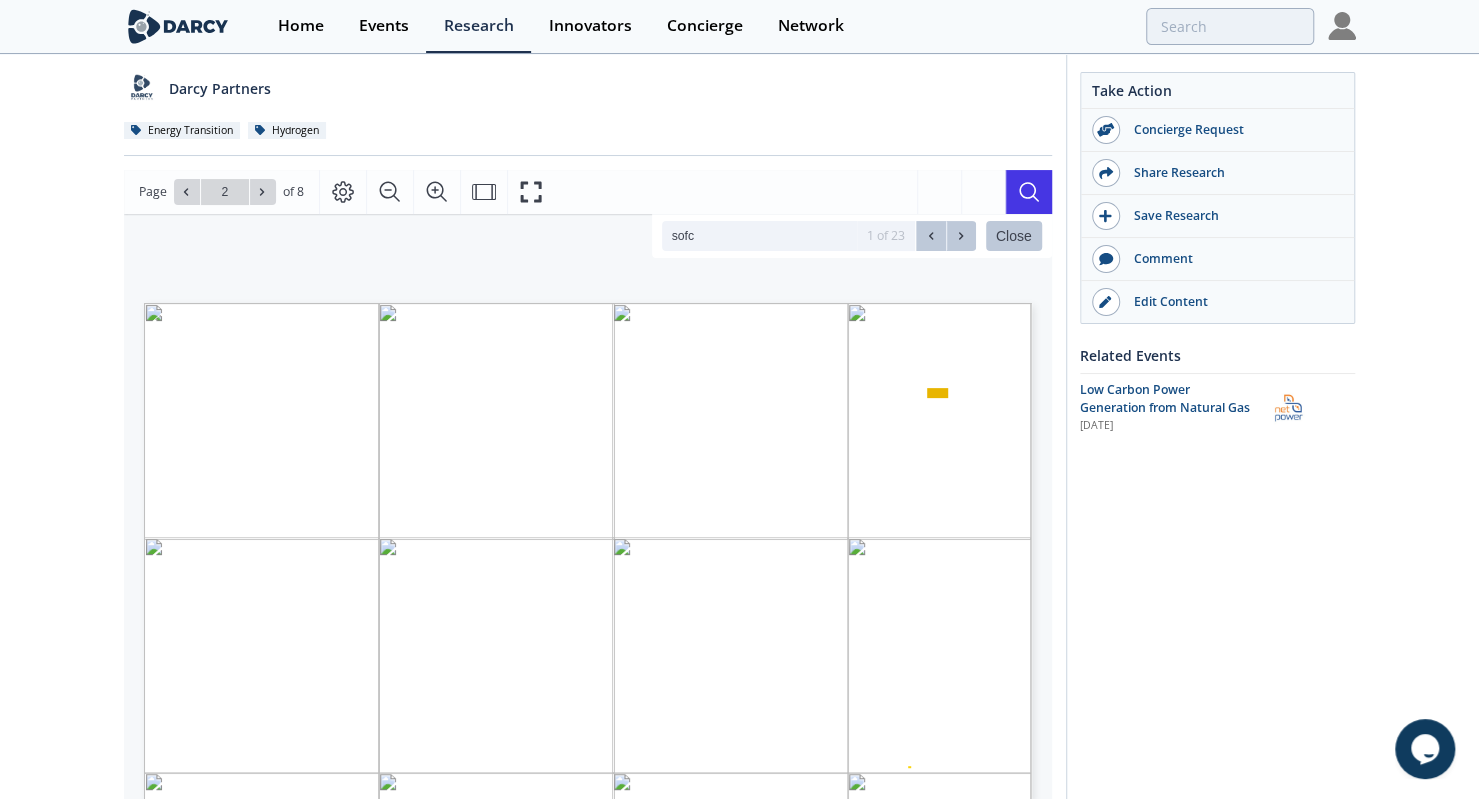 scroll, scrollTop: 168, scrollLeft: 0, axis: vertical 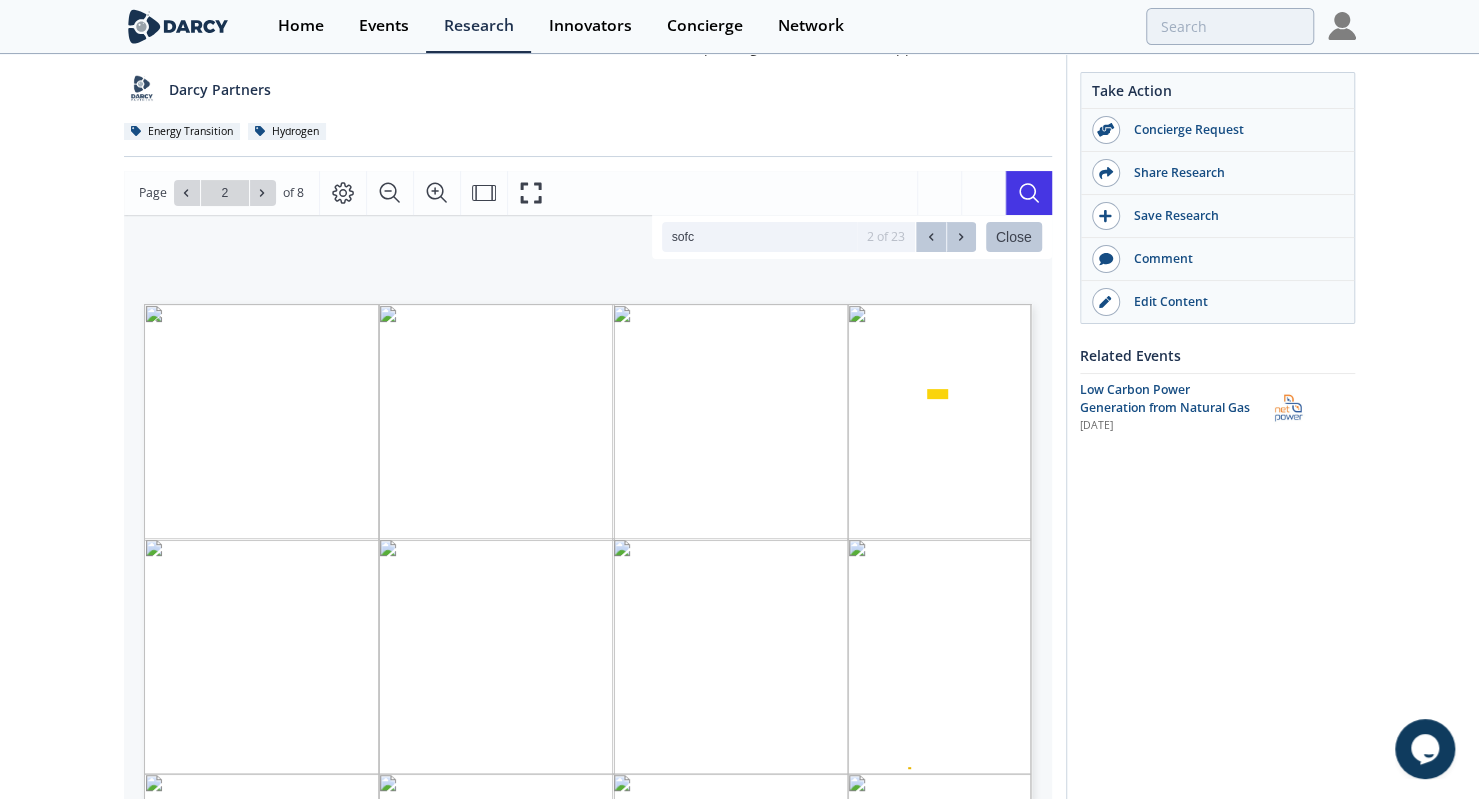 type on "4" 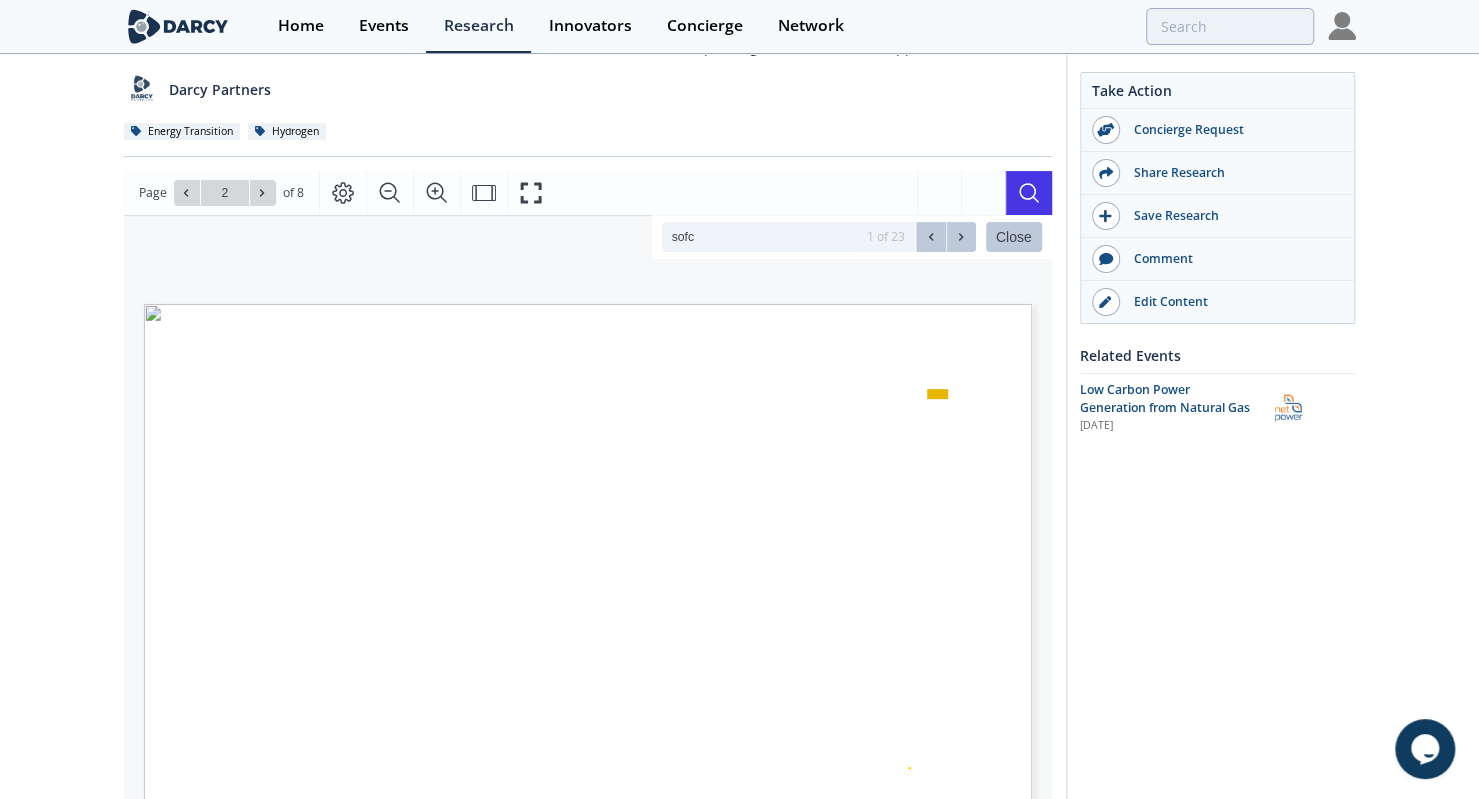 type on "4" 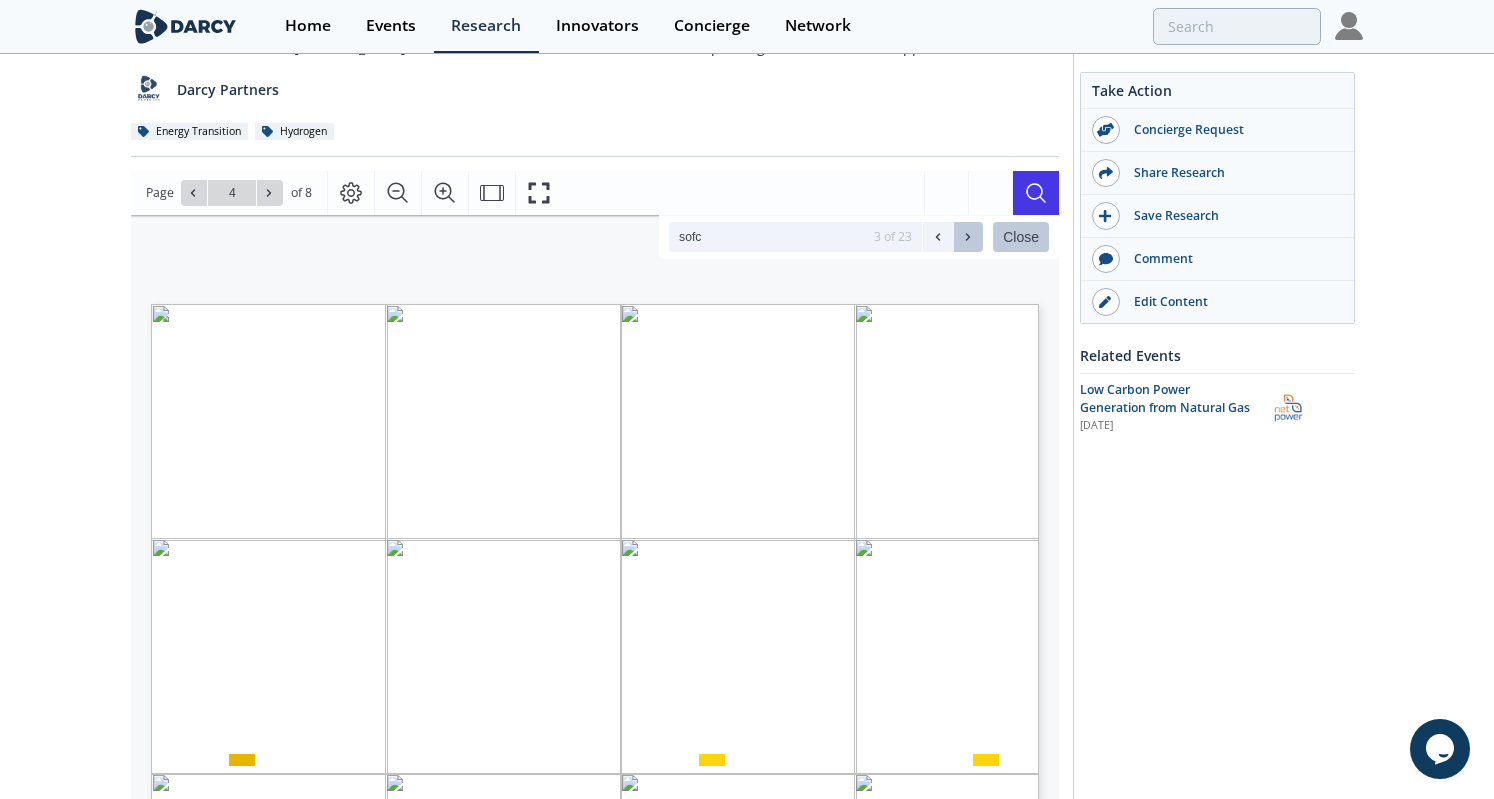 type on "sofc" 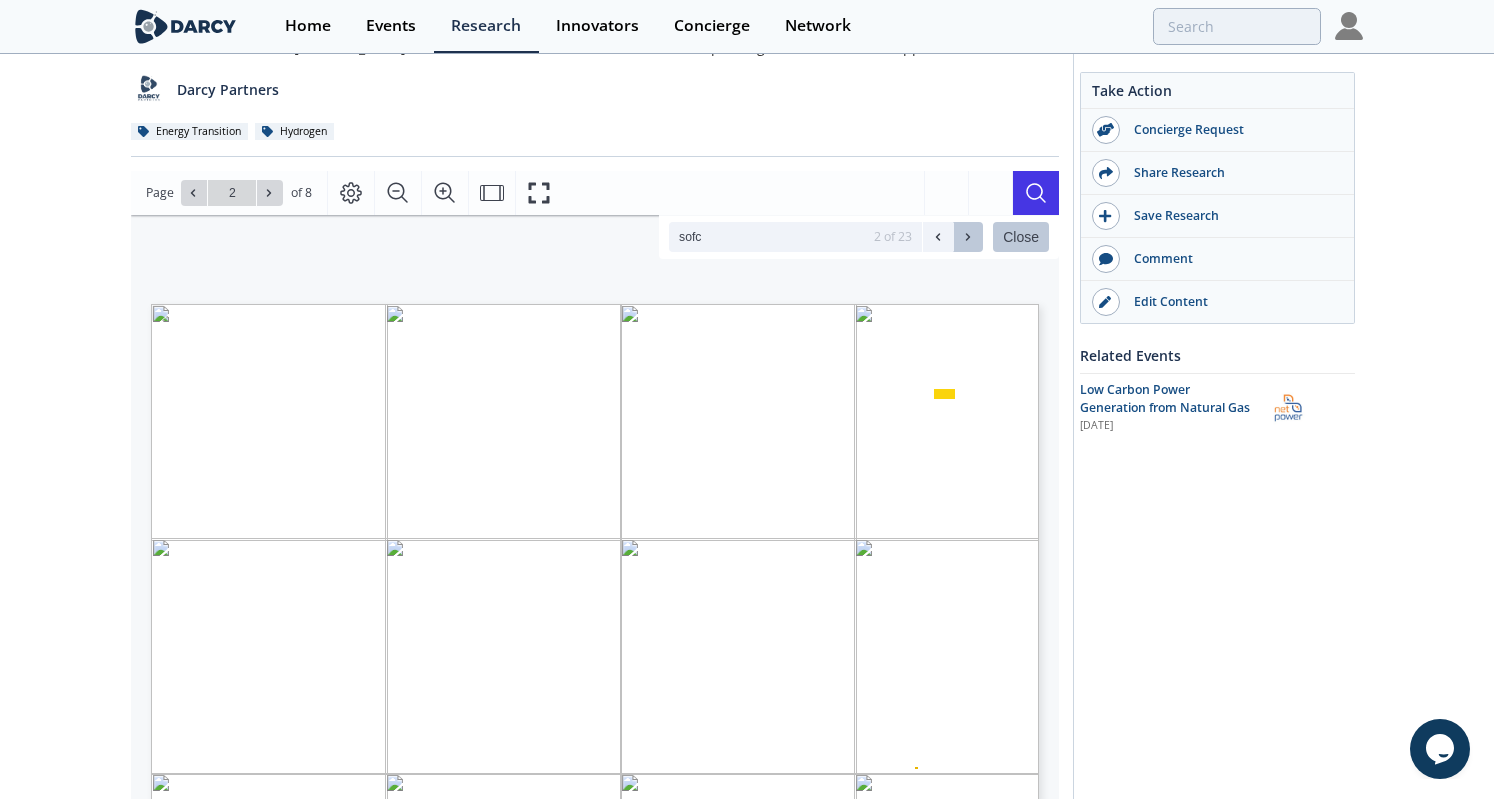click at bounding box center [938, 237] 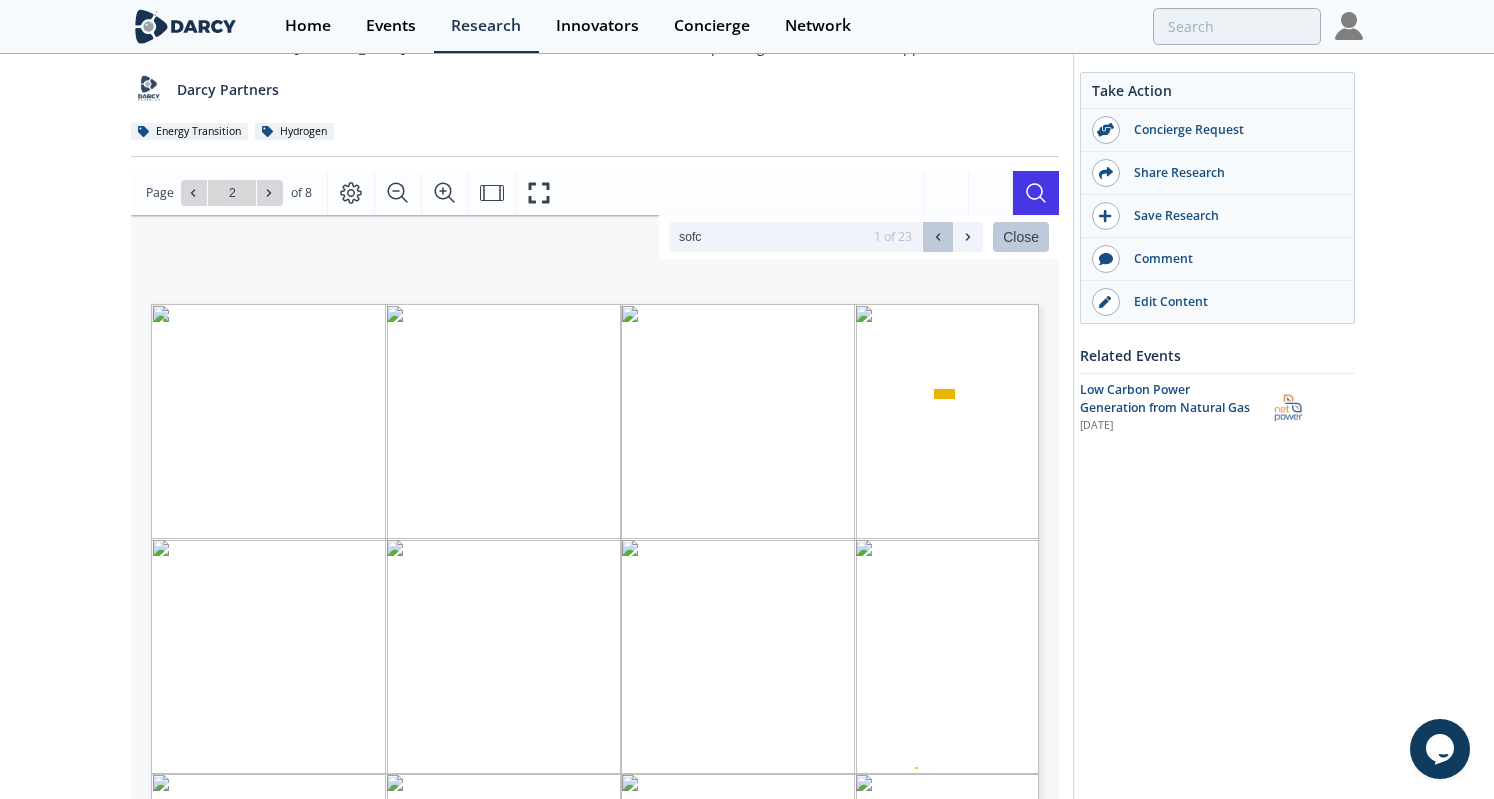 click 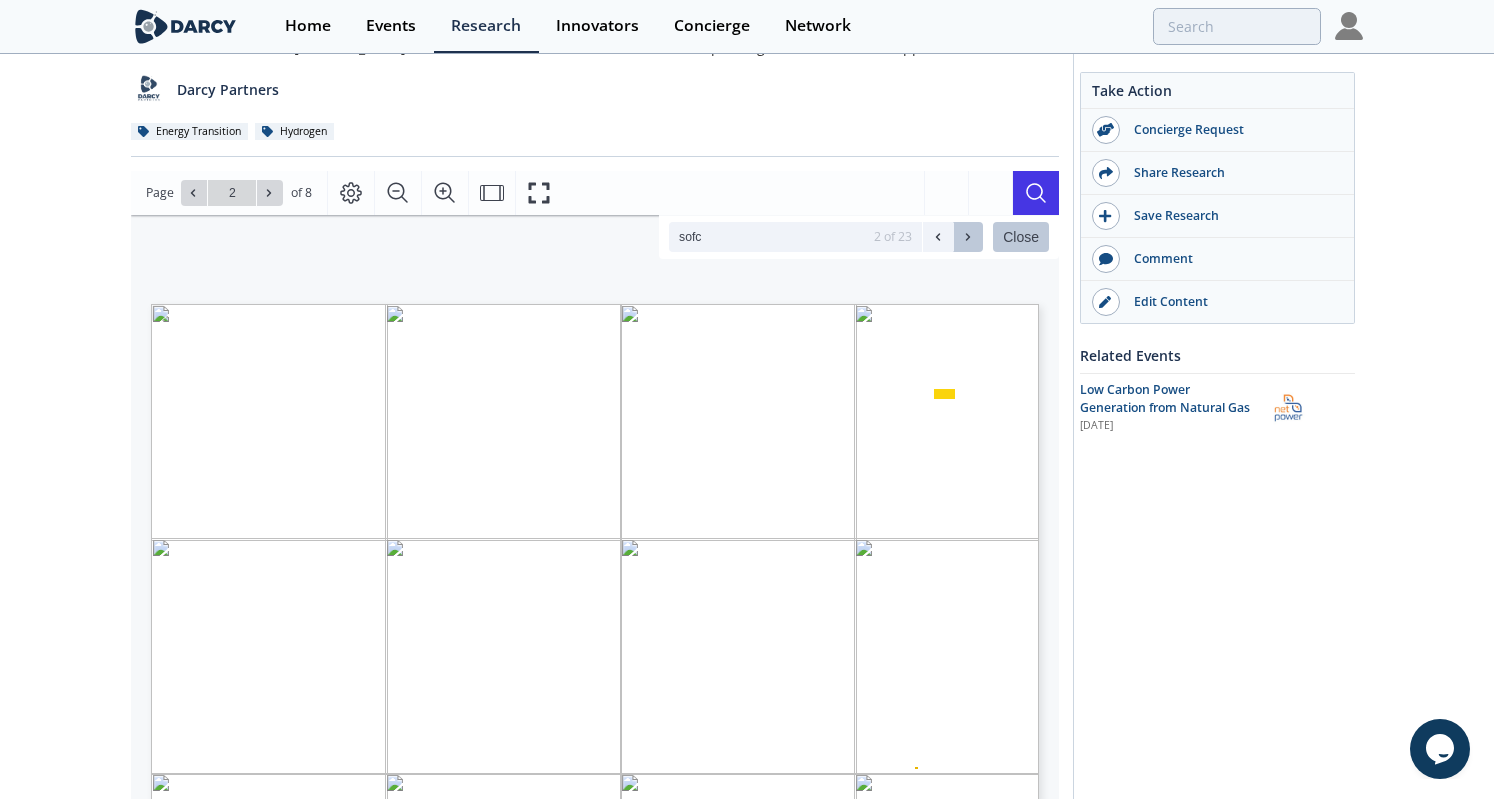 click 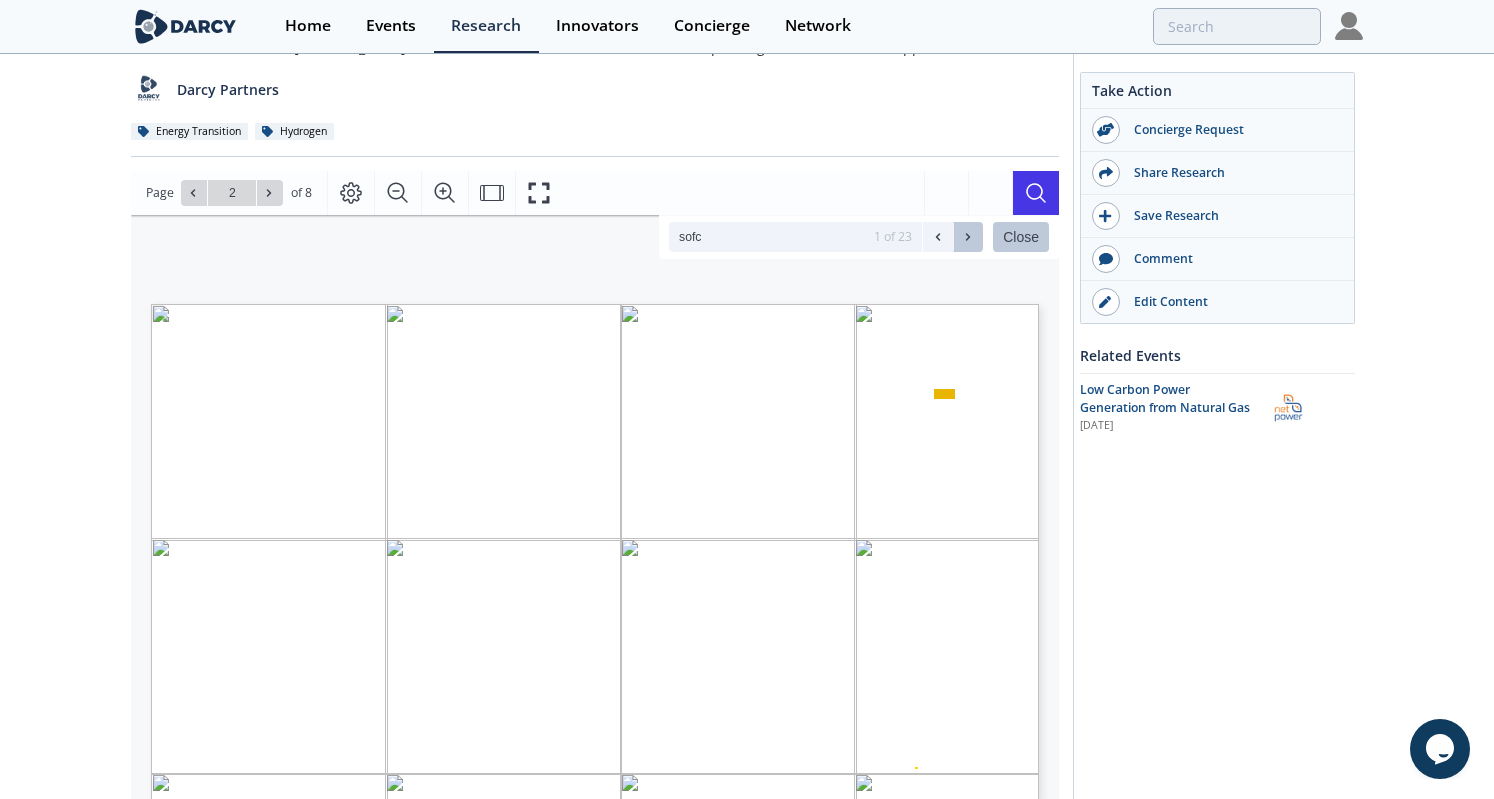 click 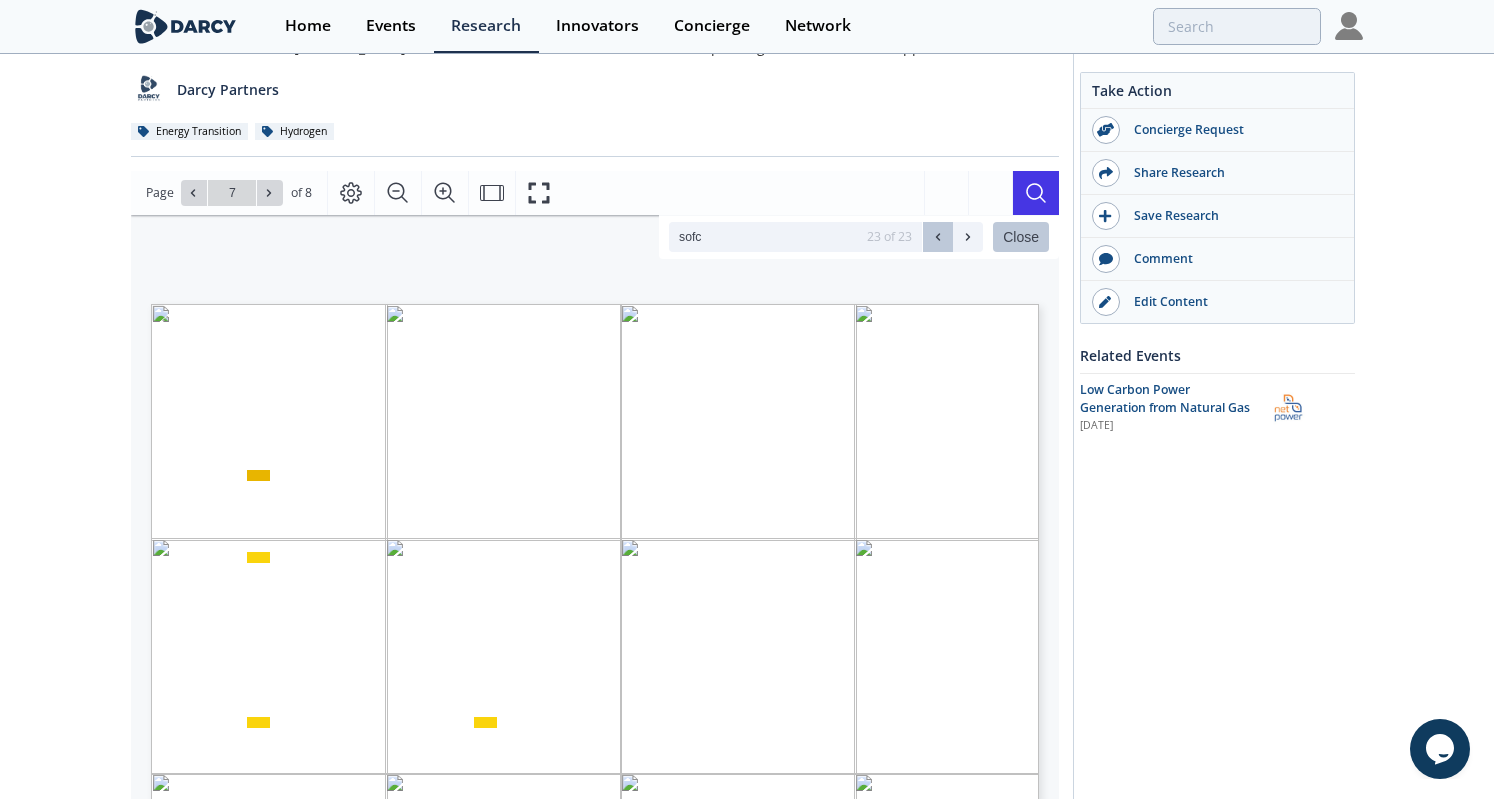 click at bounding box center [968, 237] 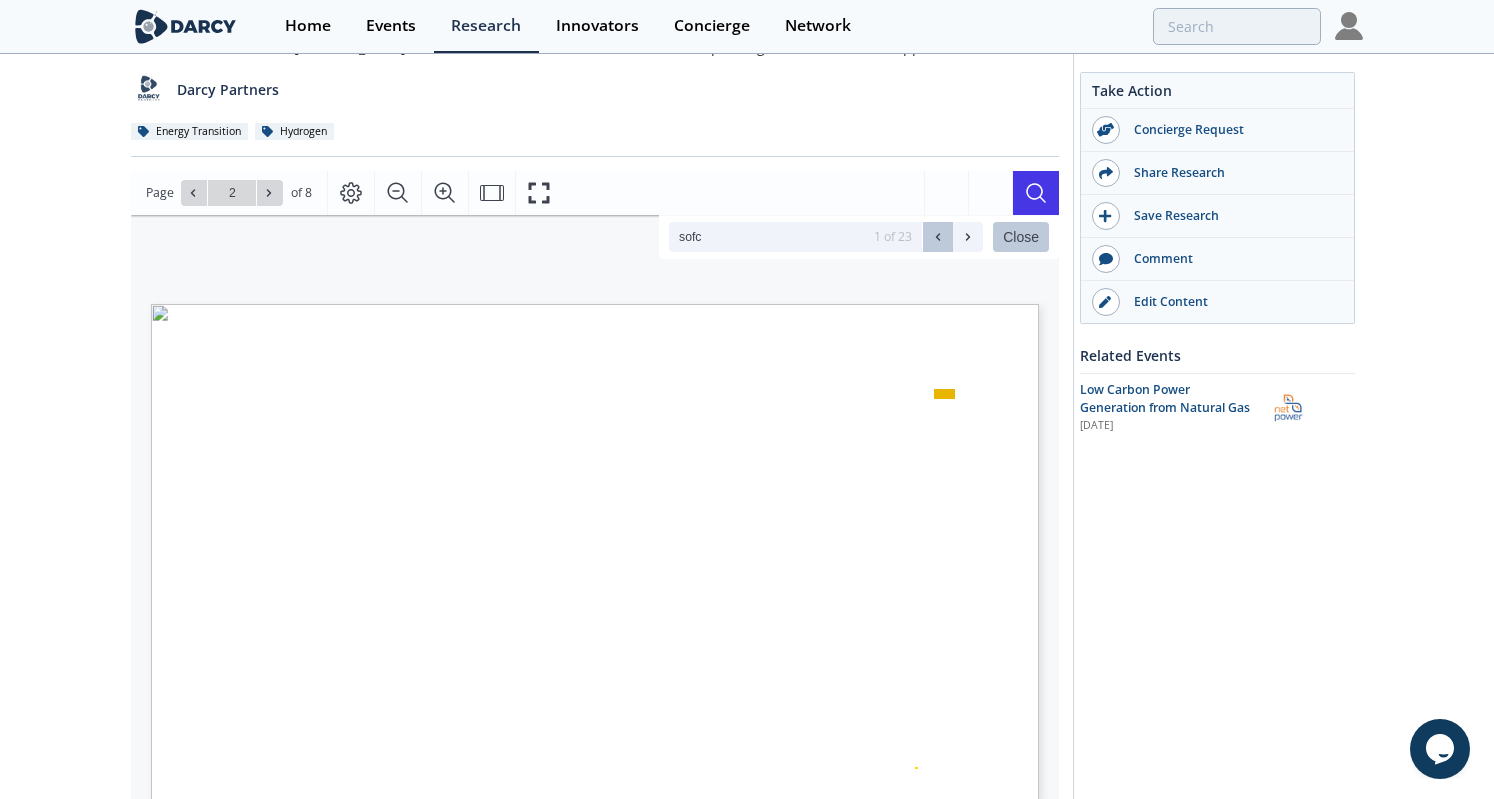click at bounding box center [968, 237] 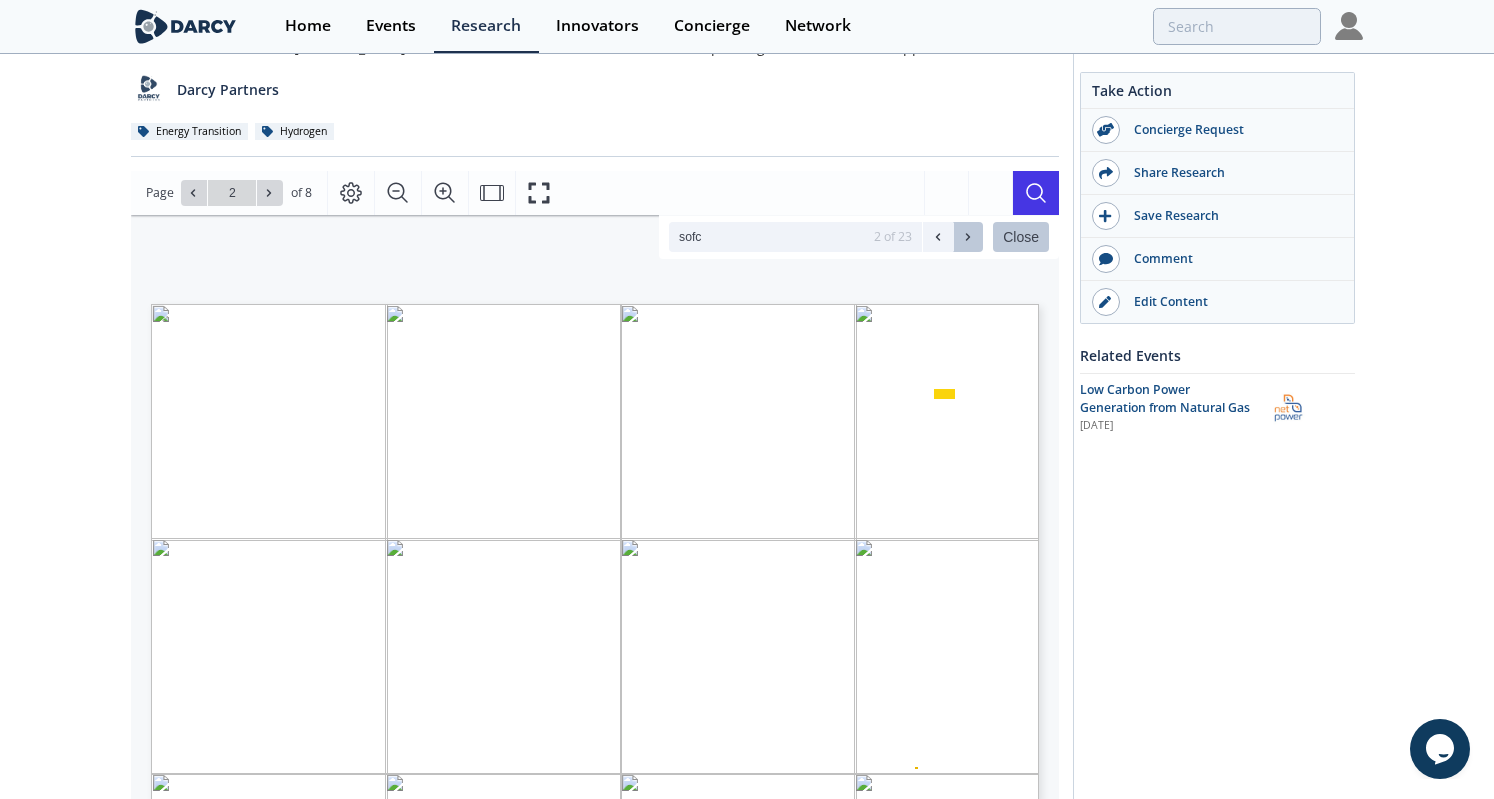 click 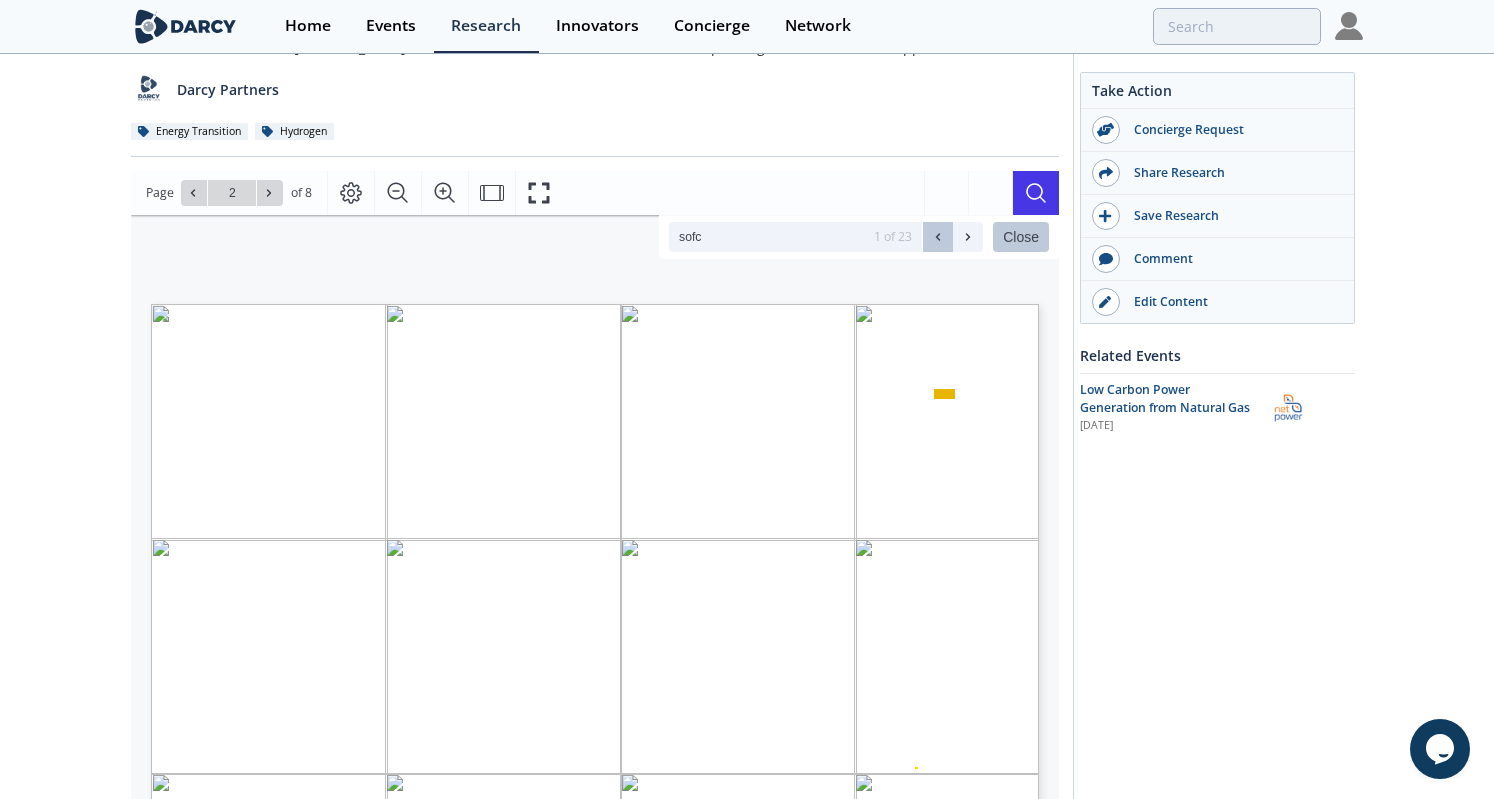 click 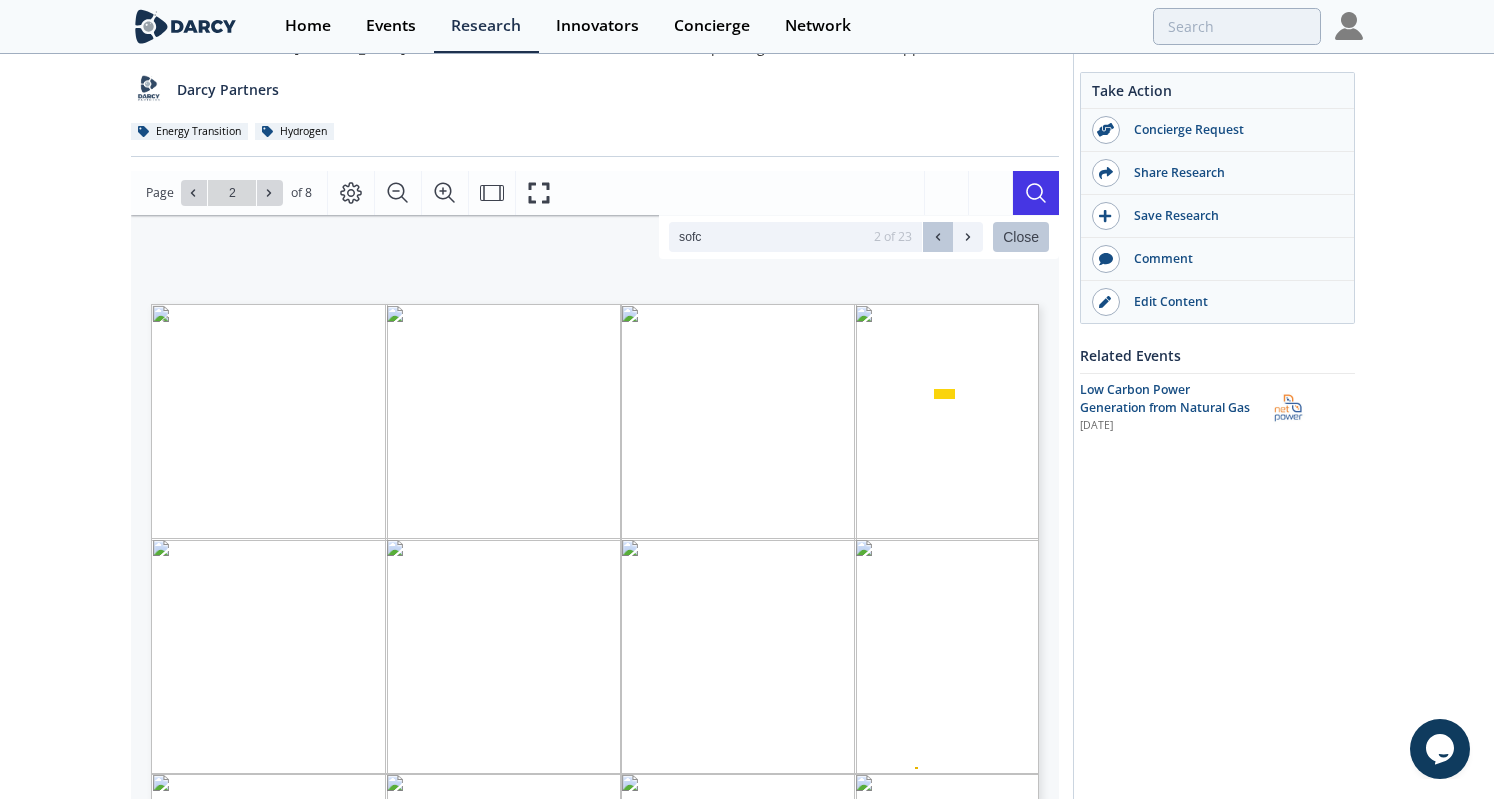 click 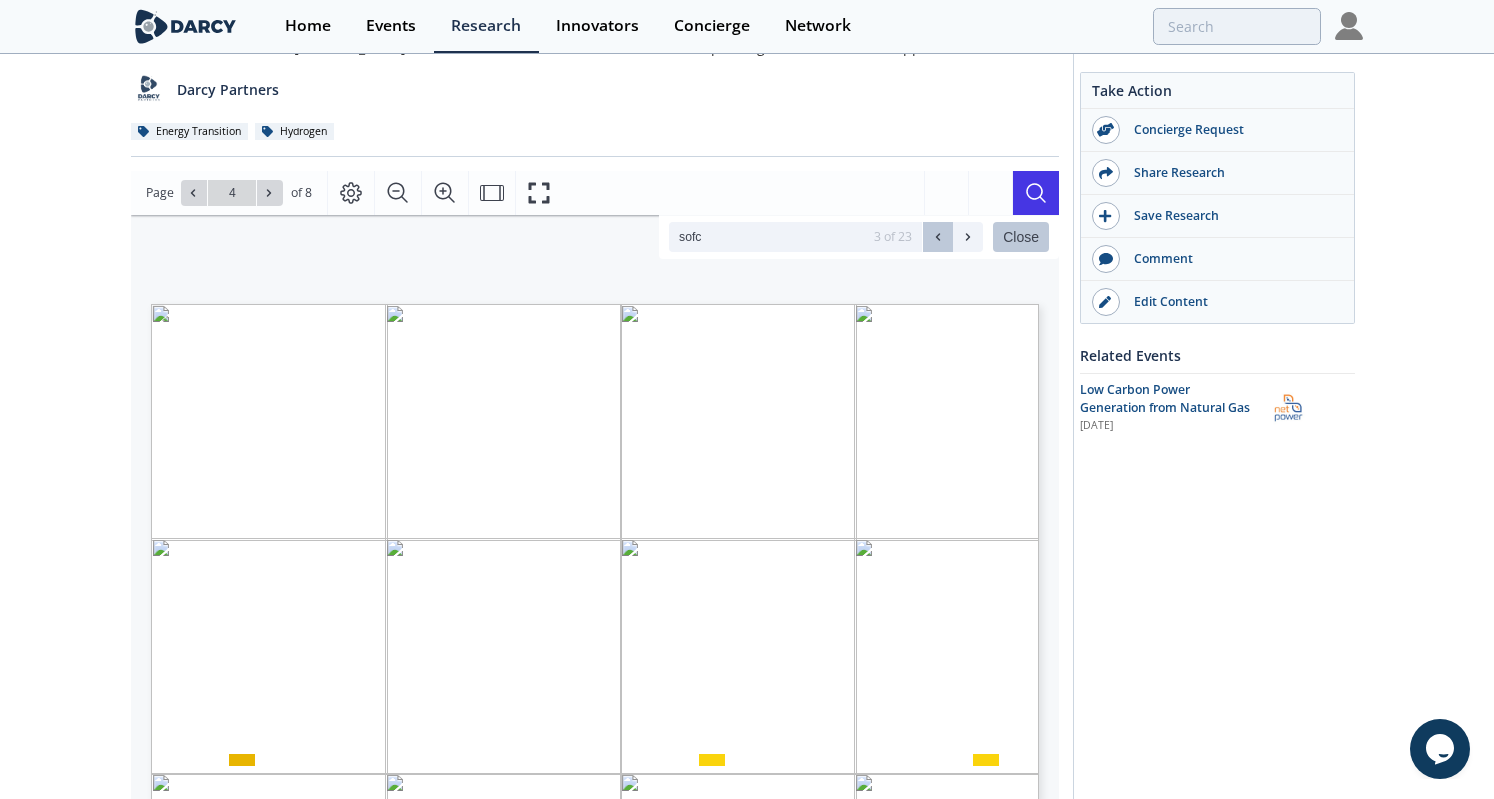 click 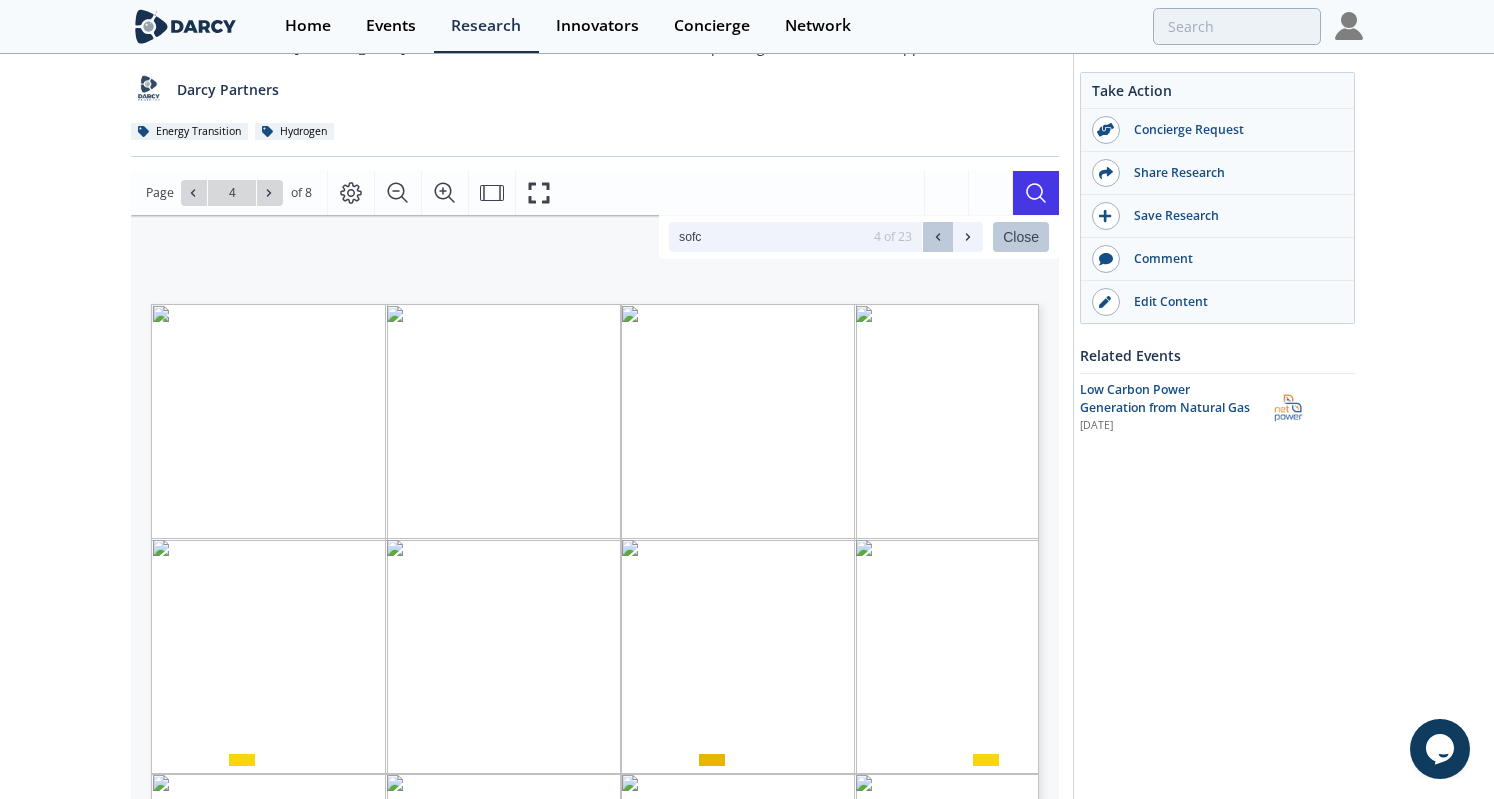click 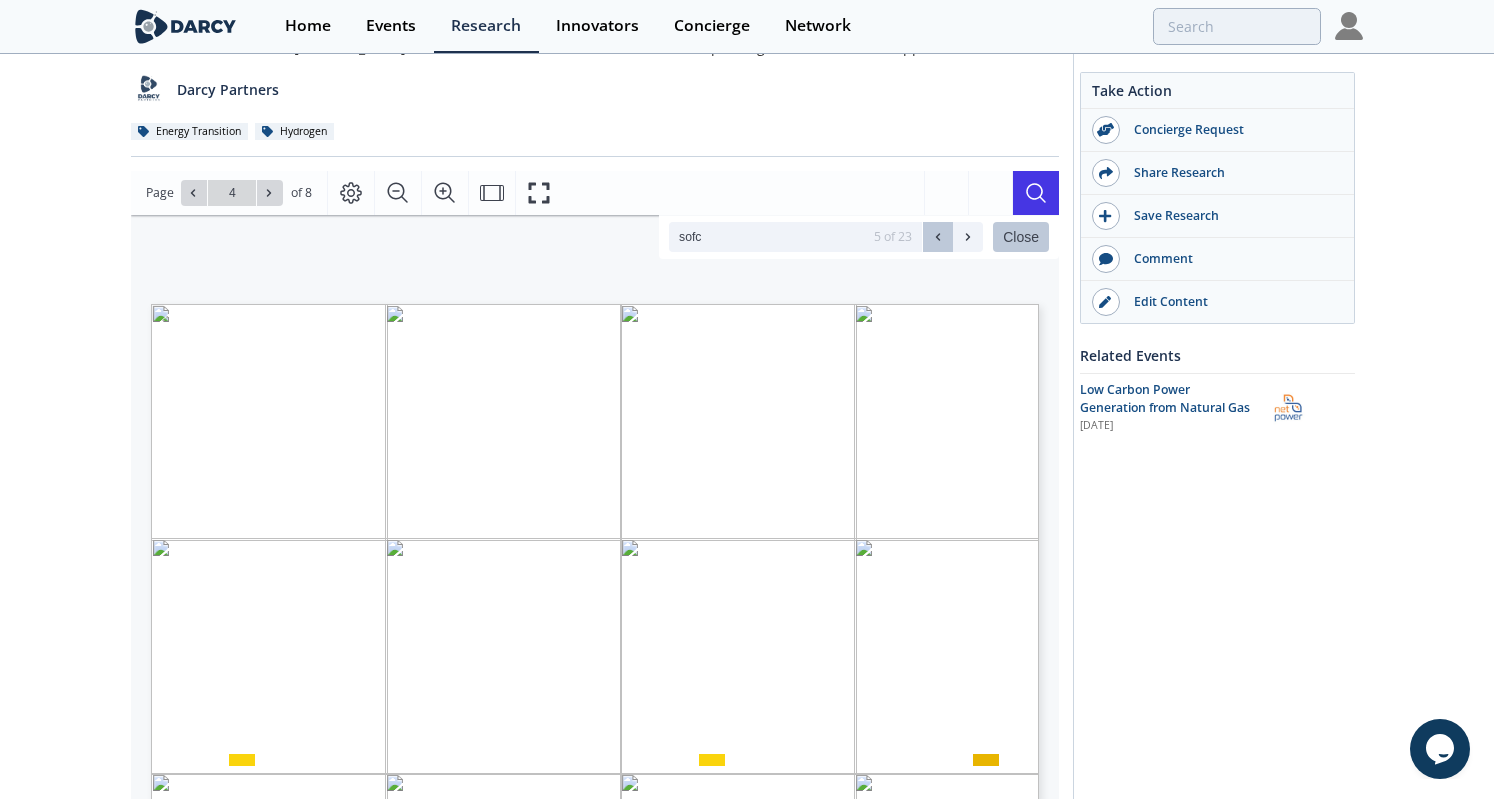 click 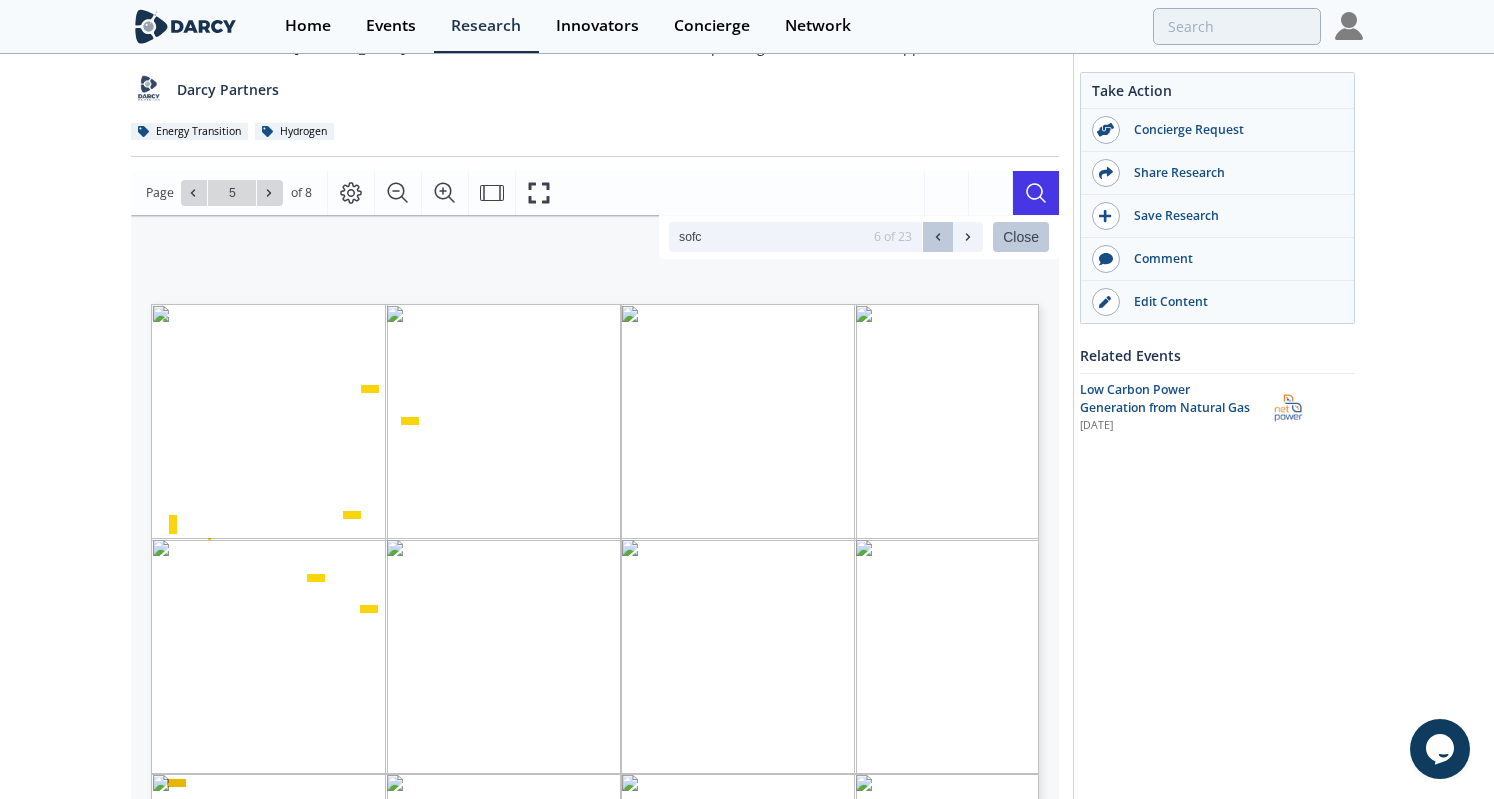 click 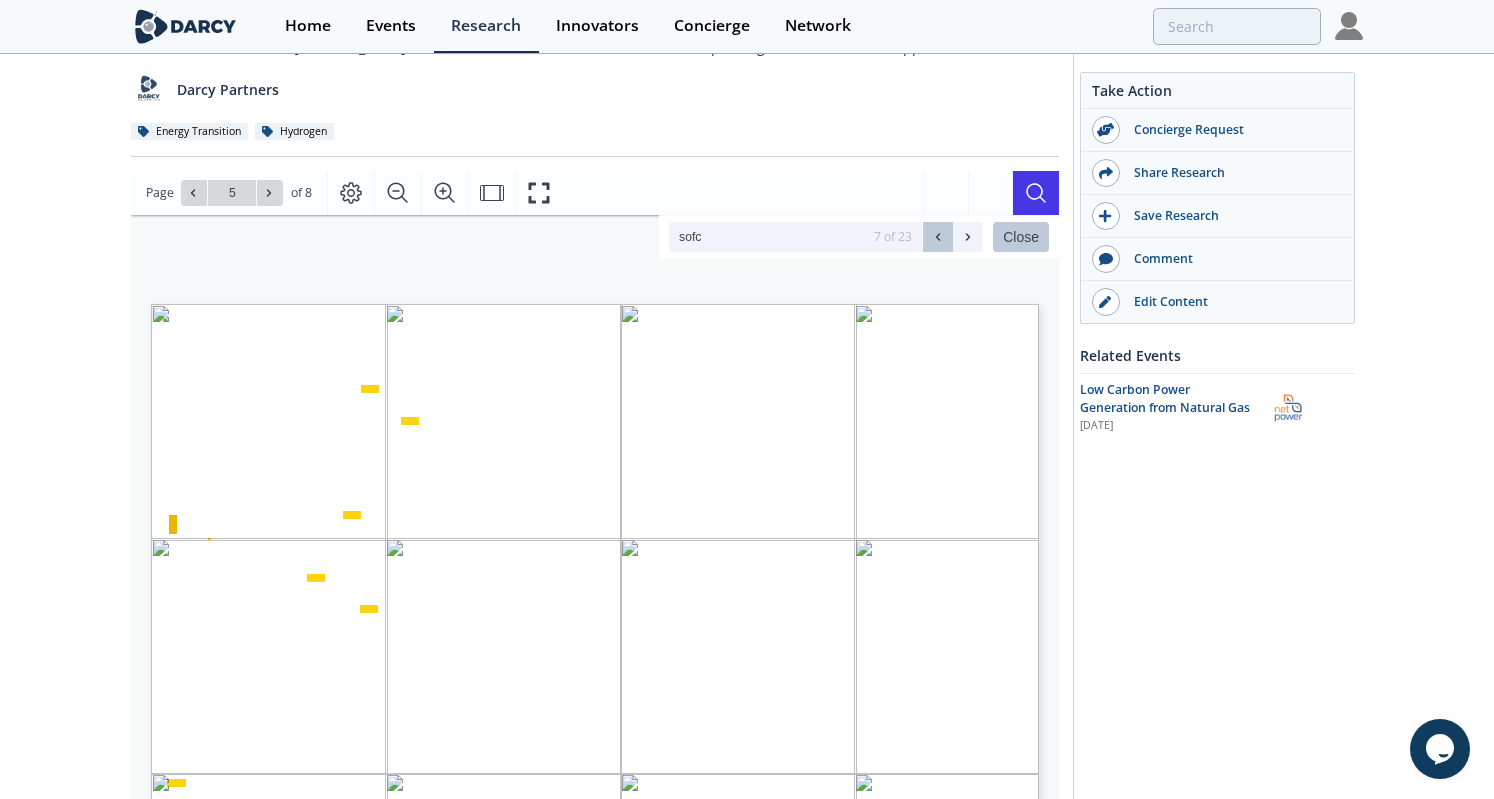 click 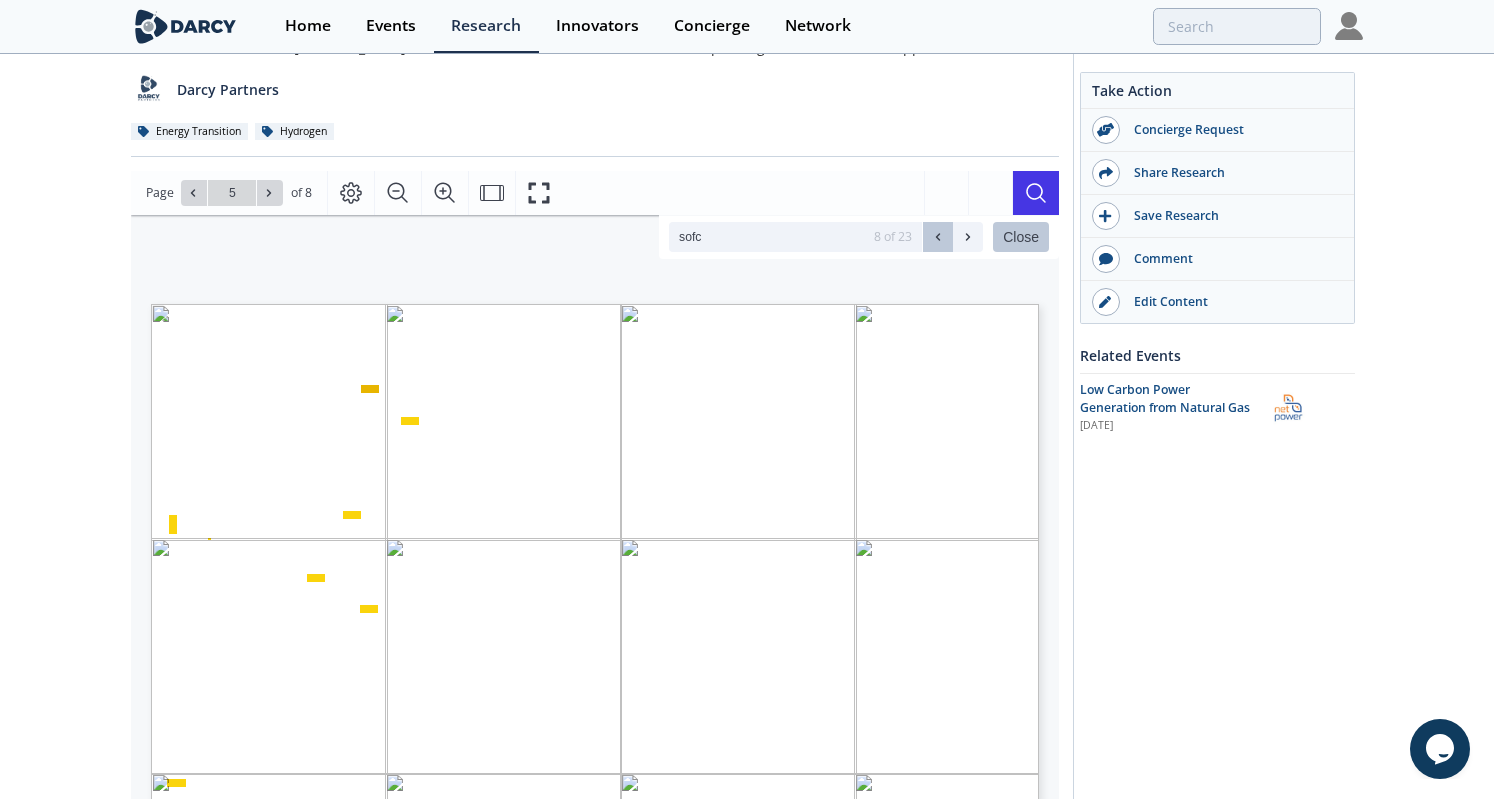 click 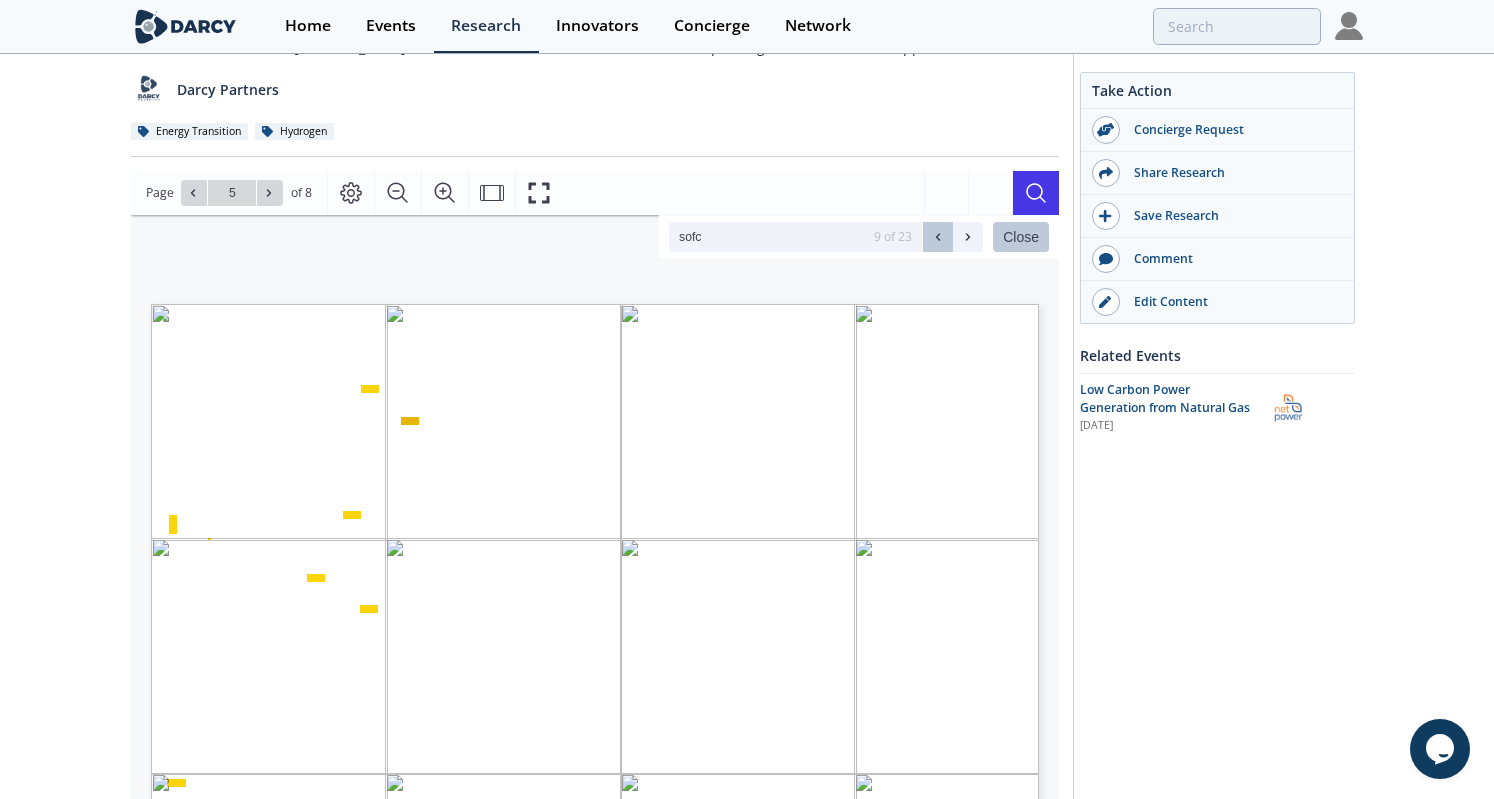 click 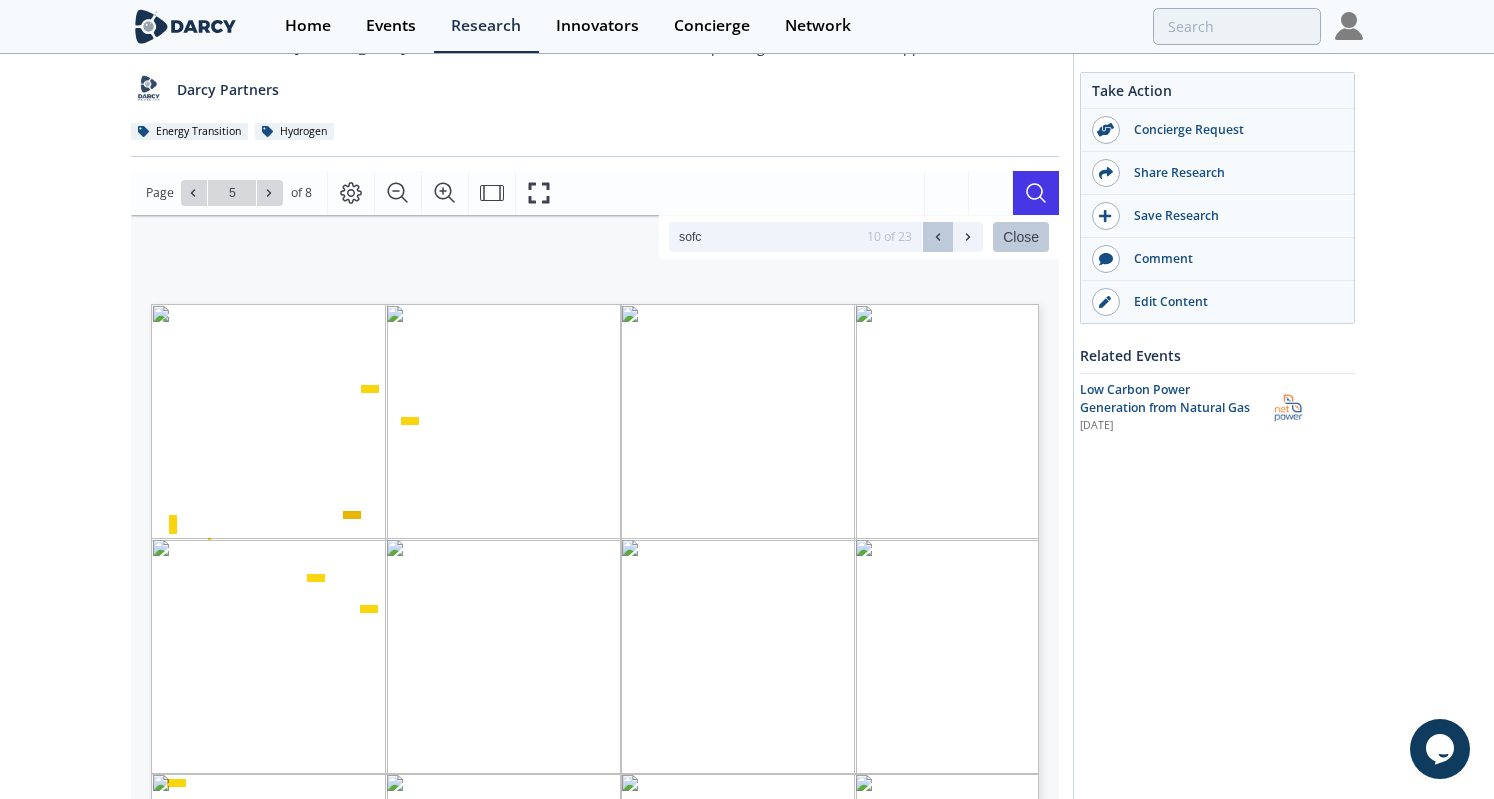 click 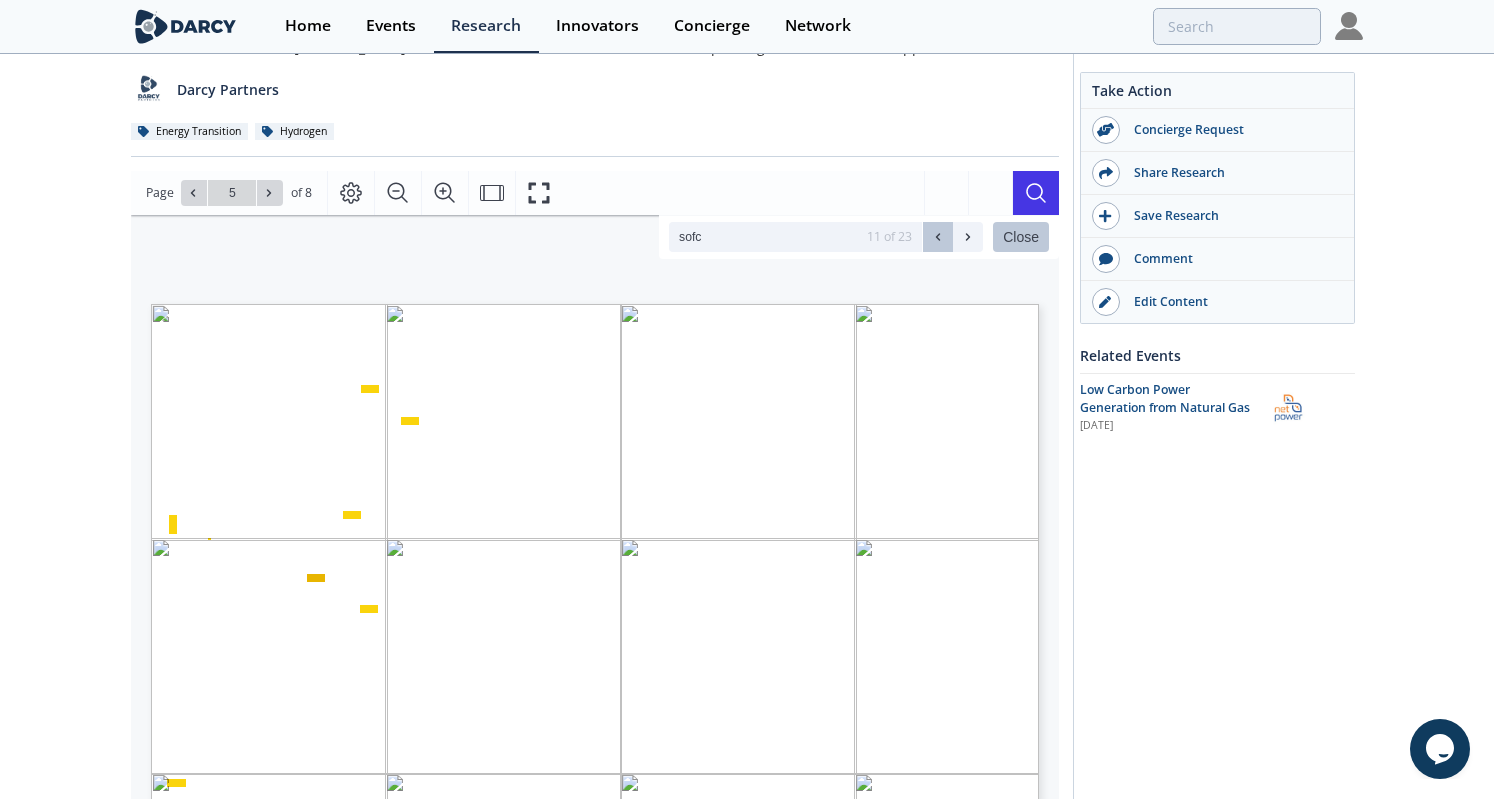 click 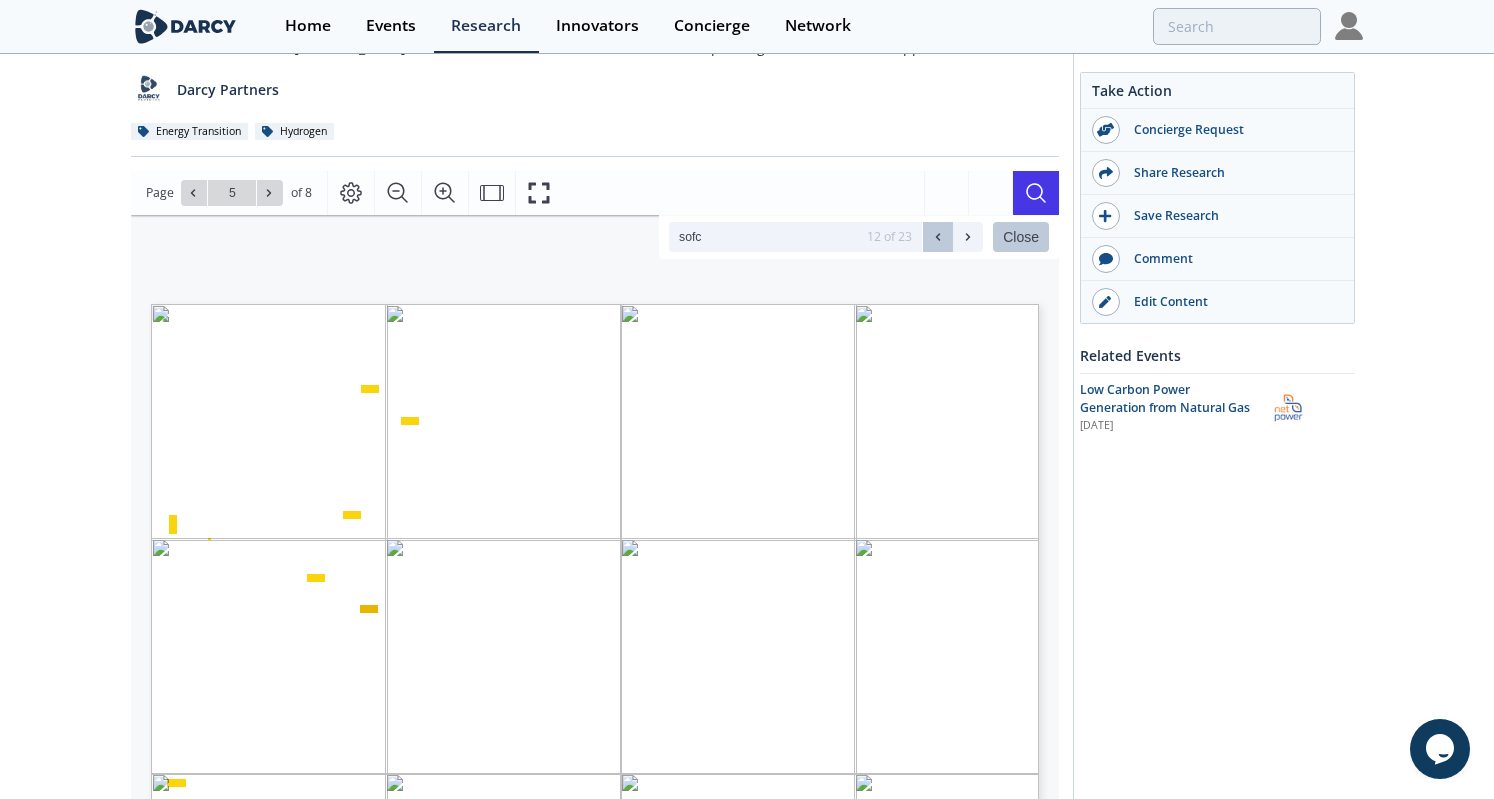 click 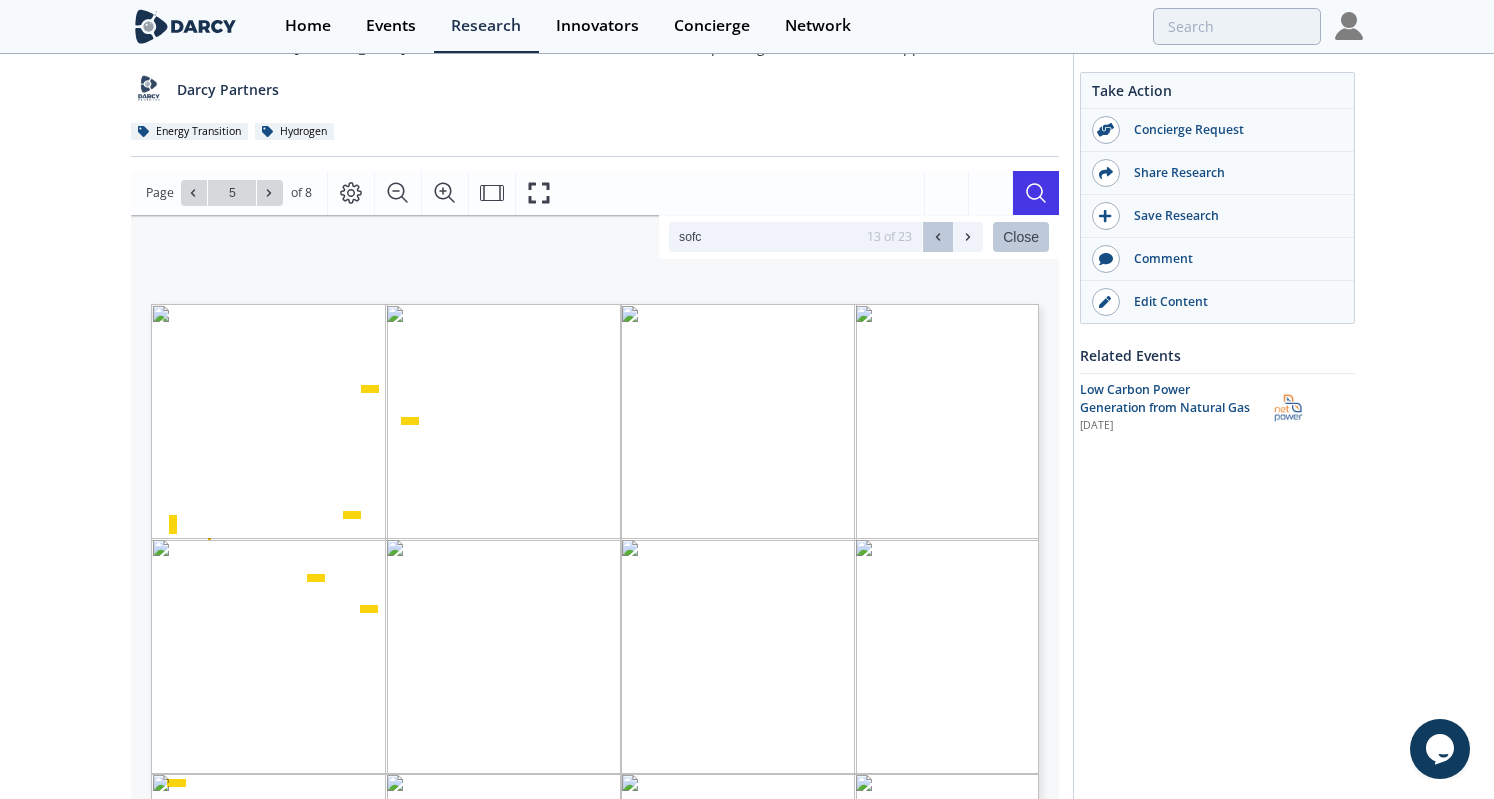 click 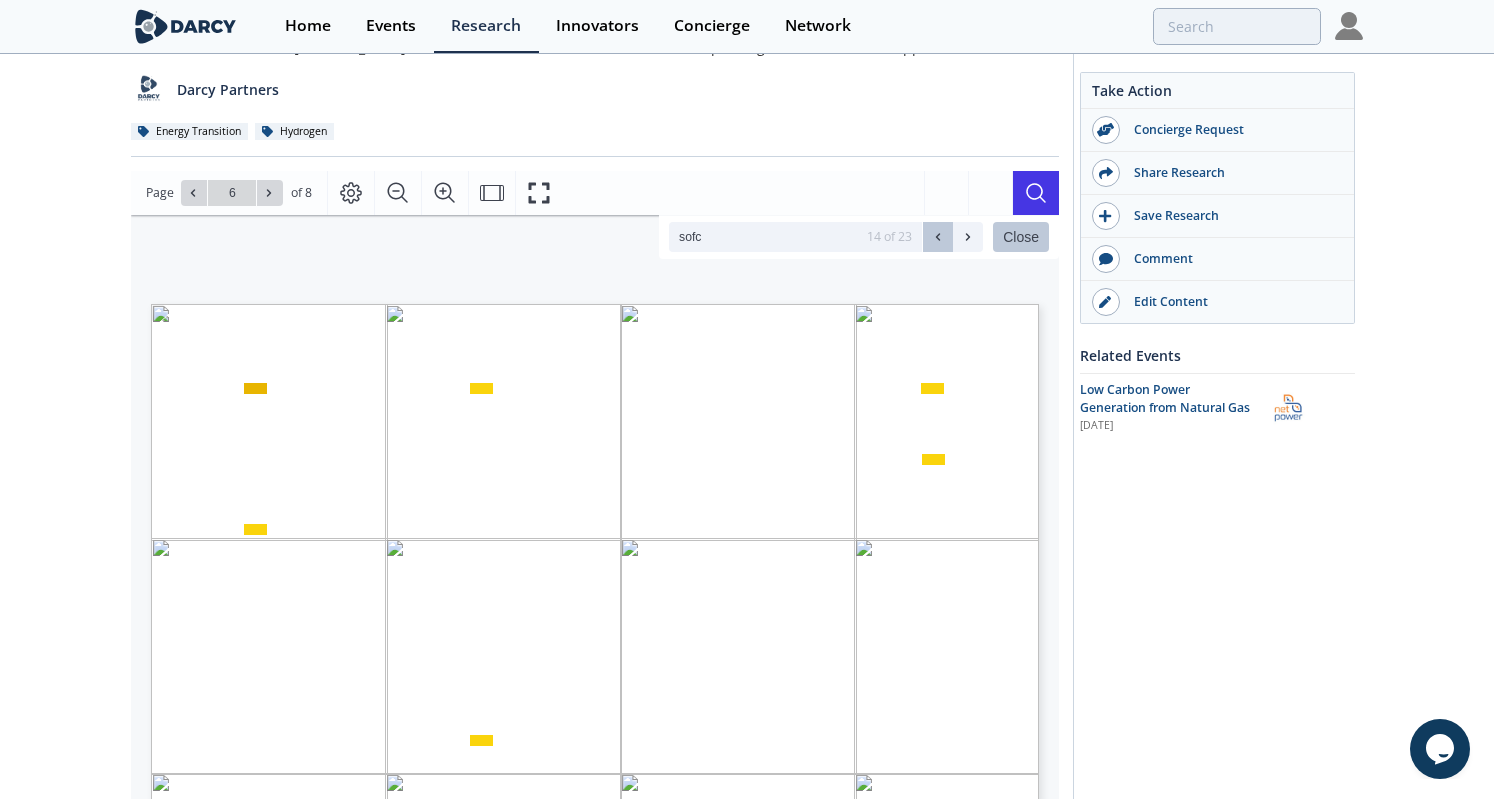 click 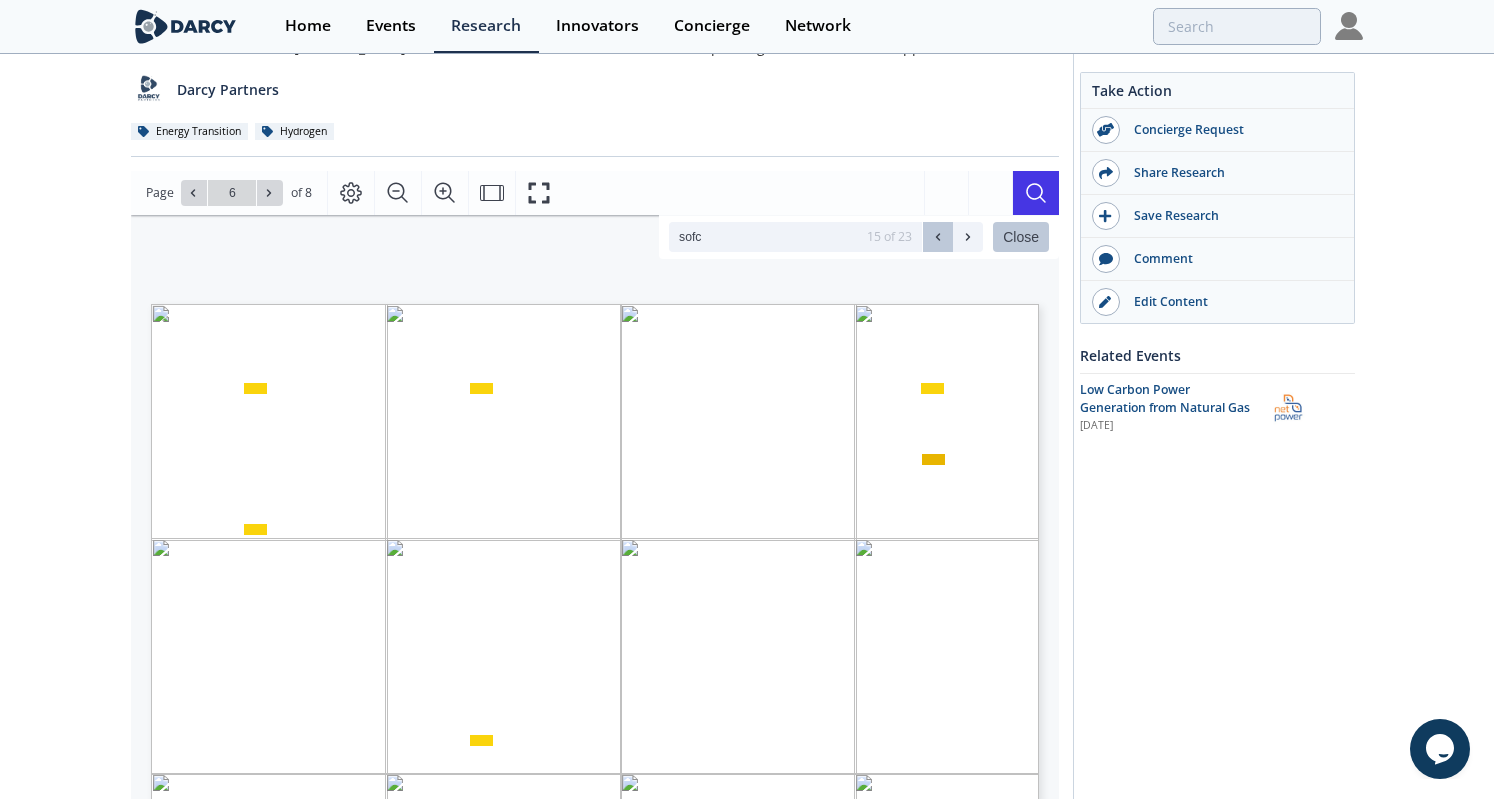 click 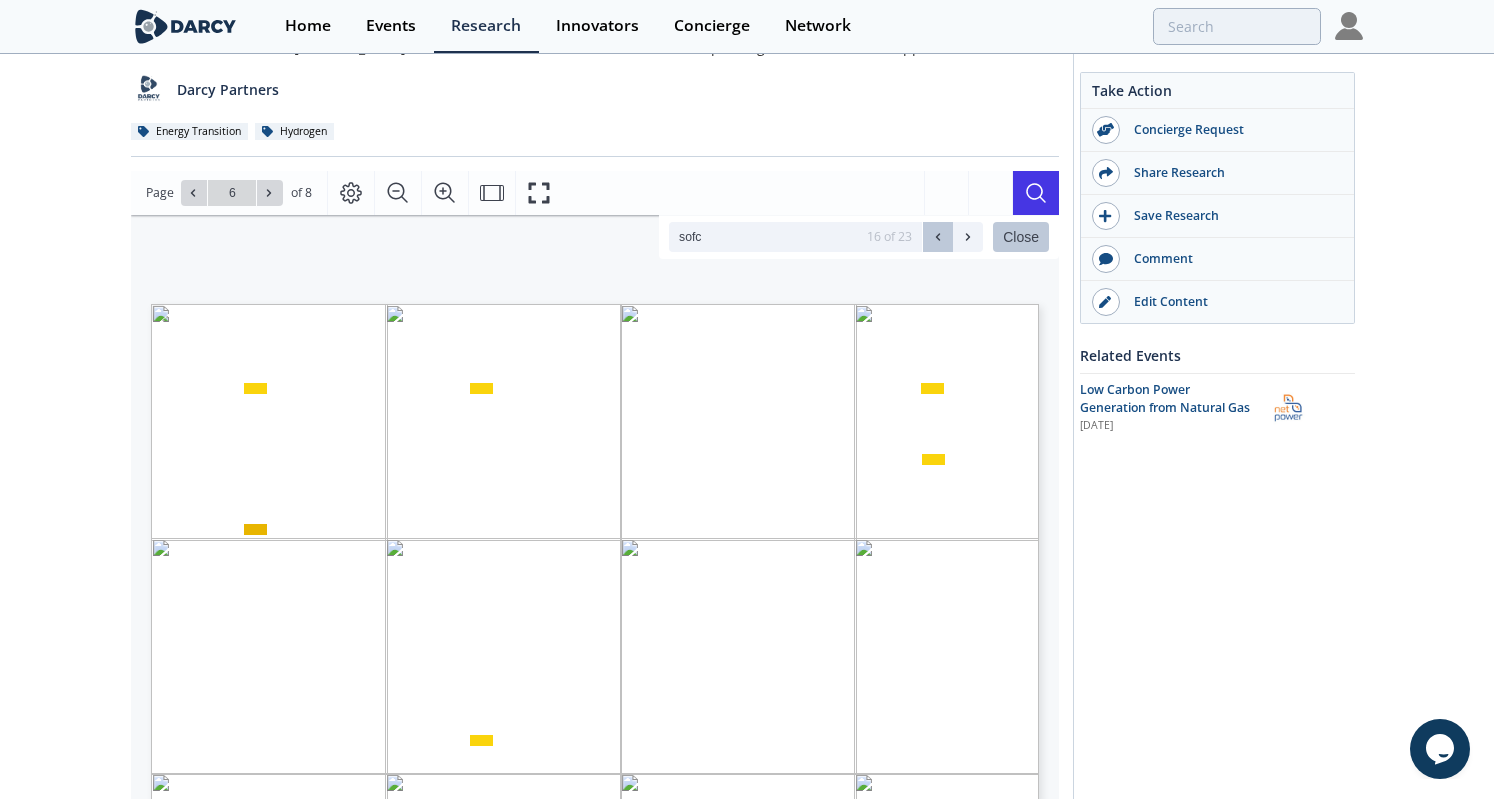 click 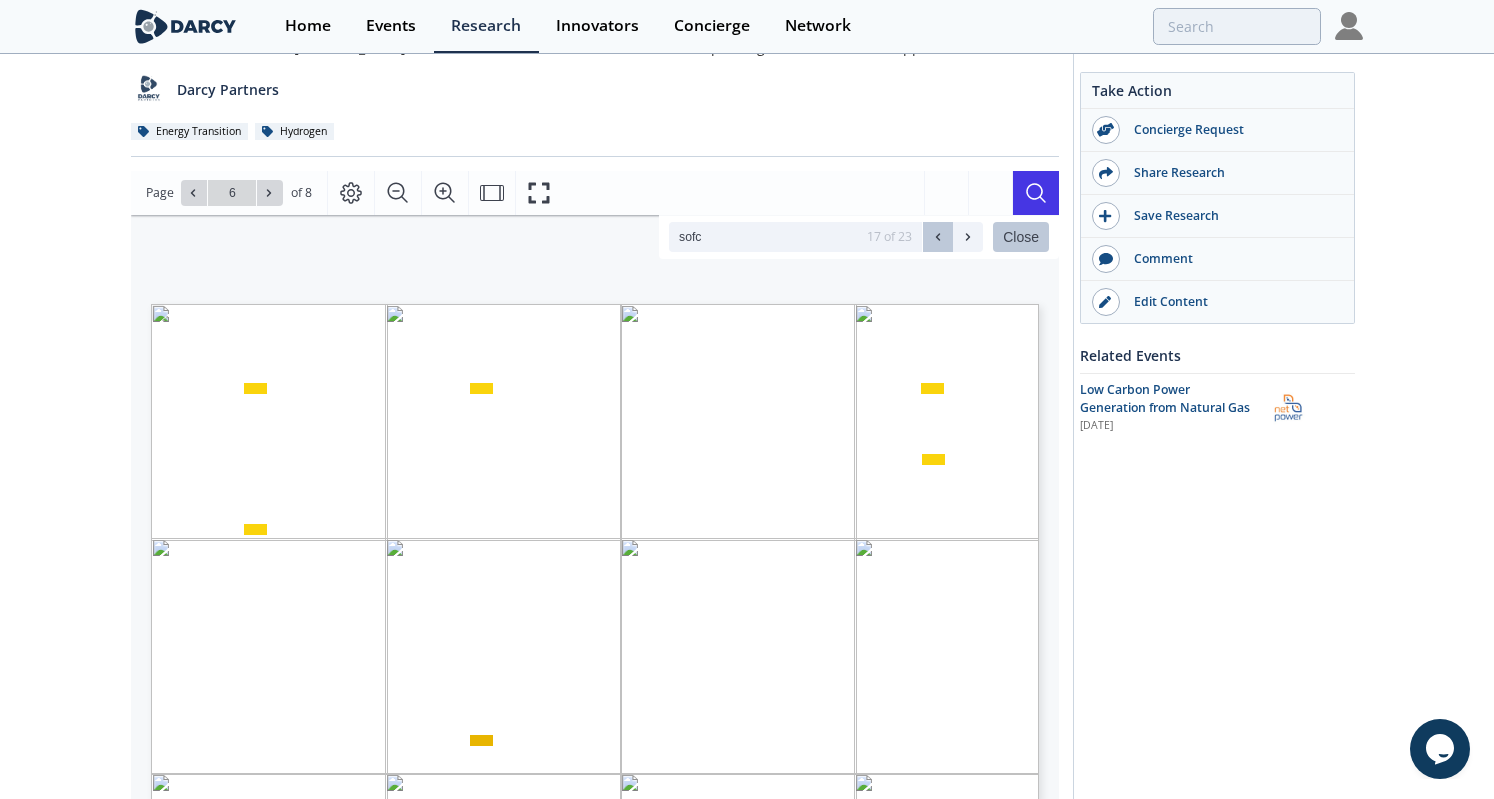 click 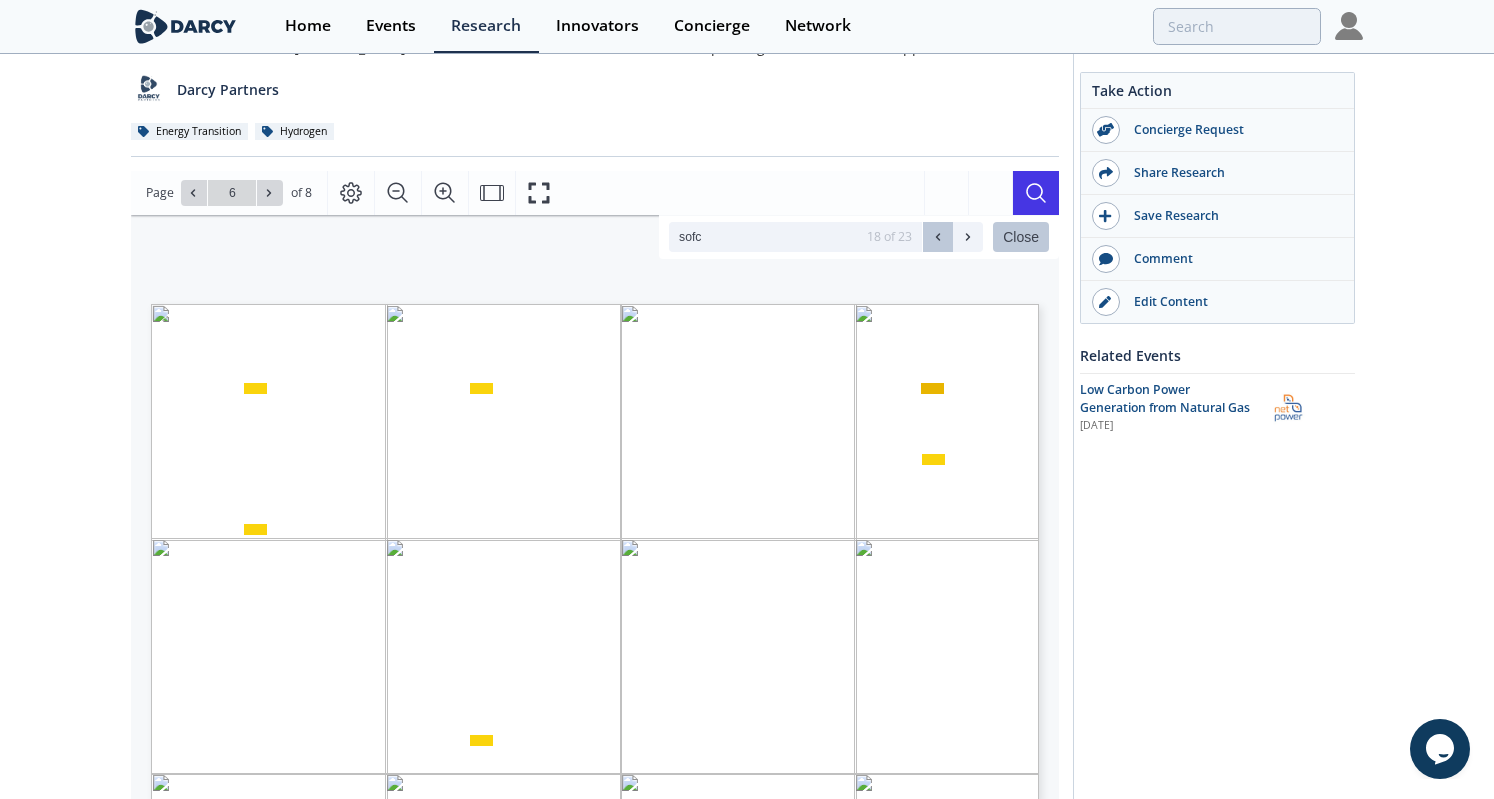 click 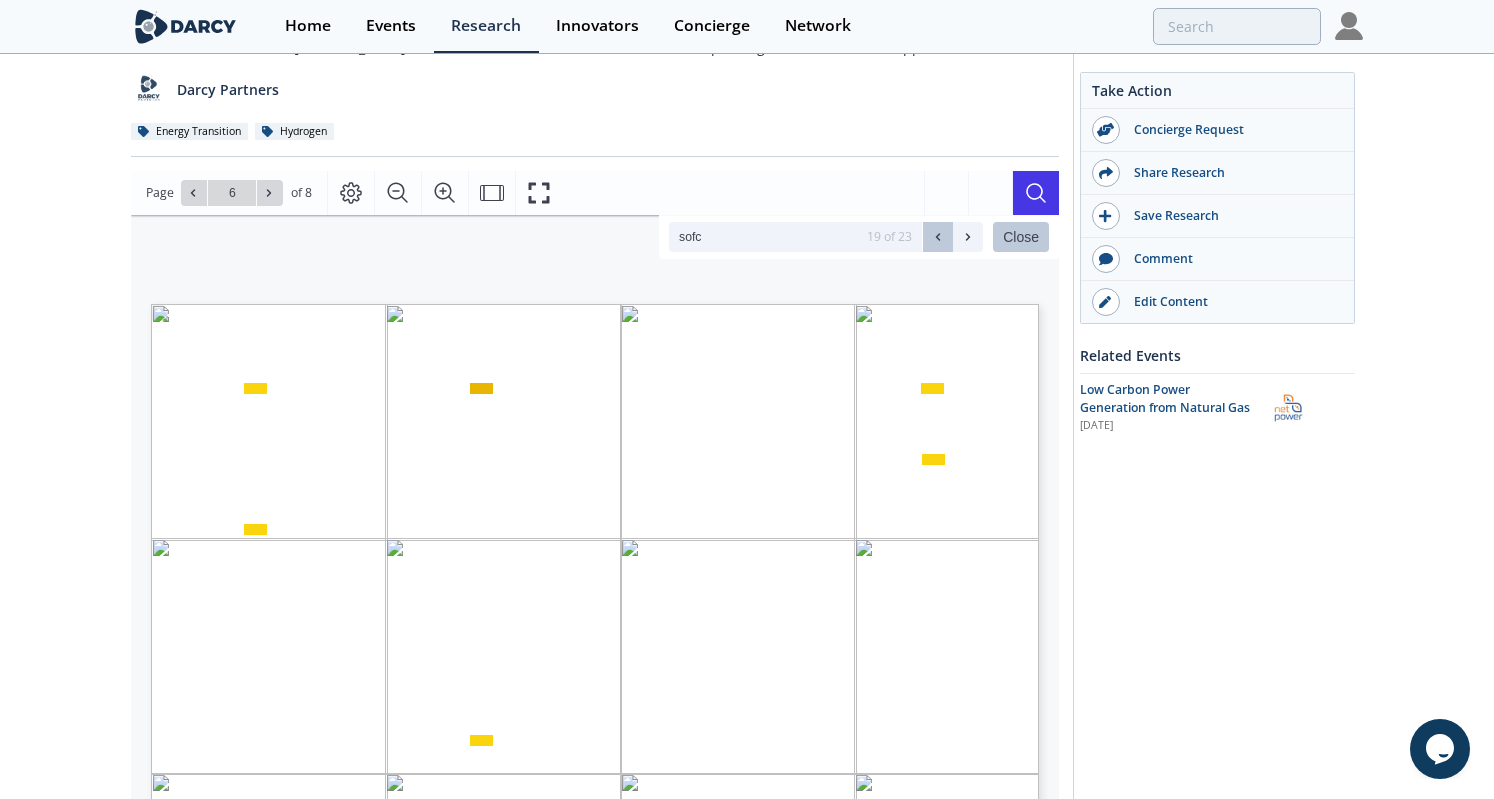 click 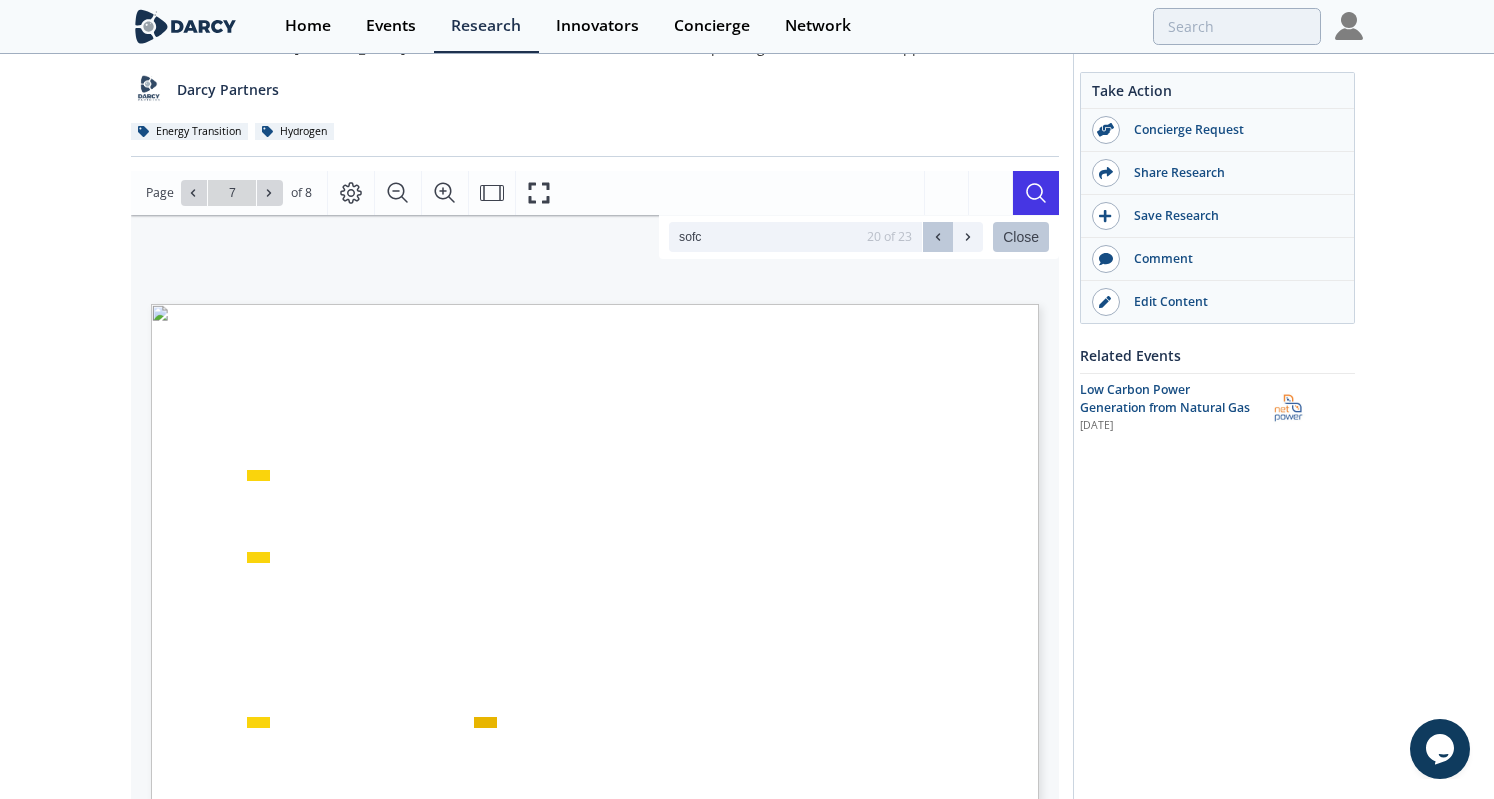 click 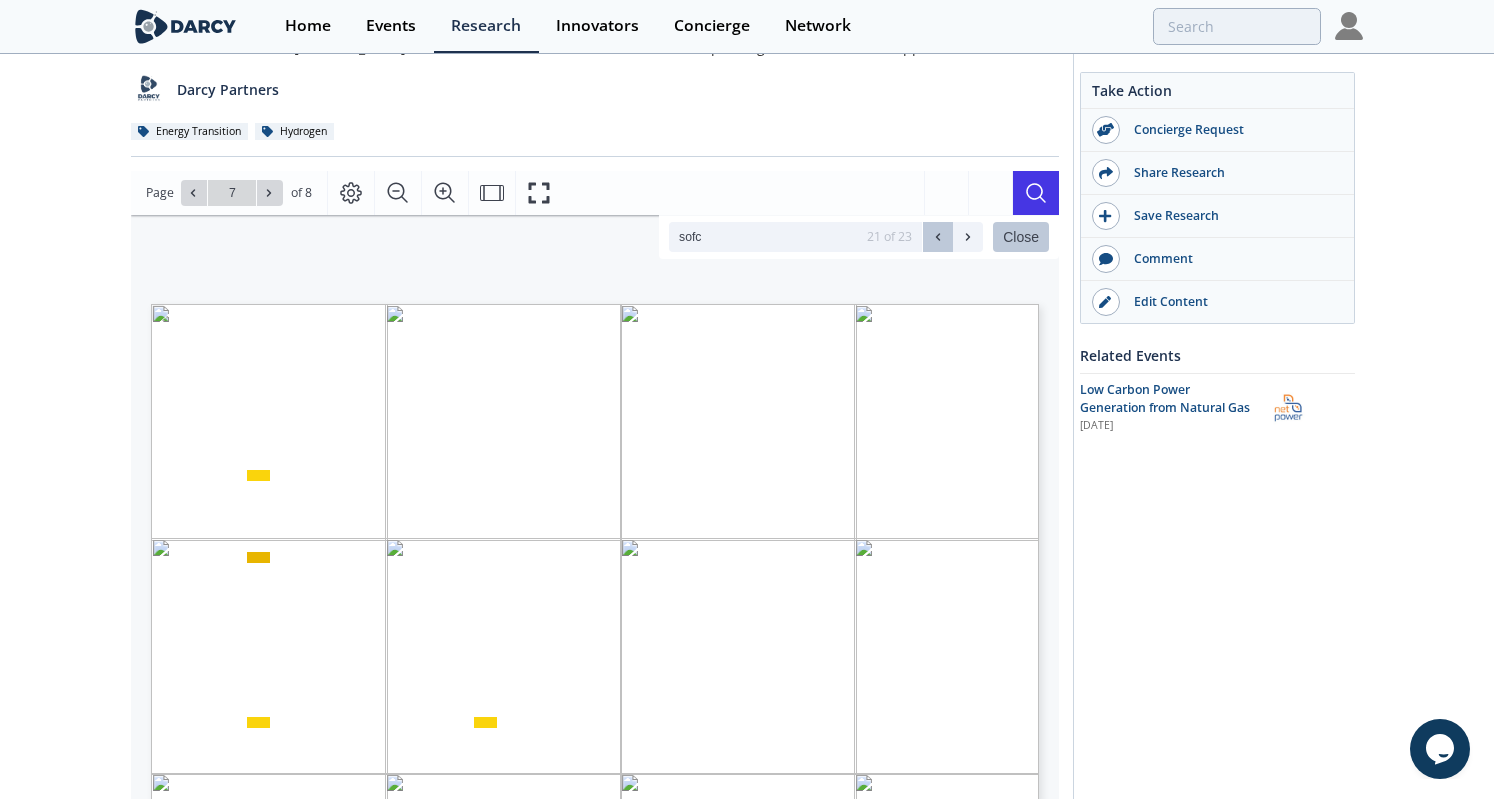 click 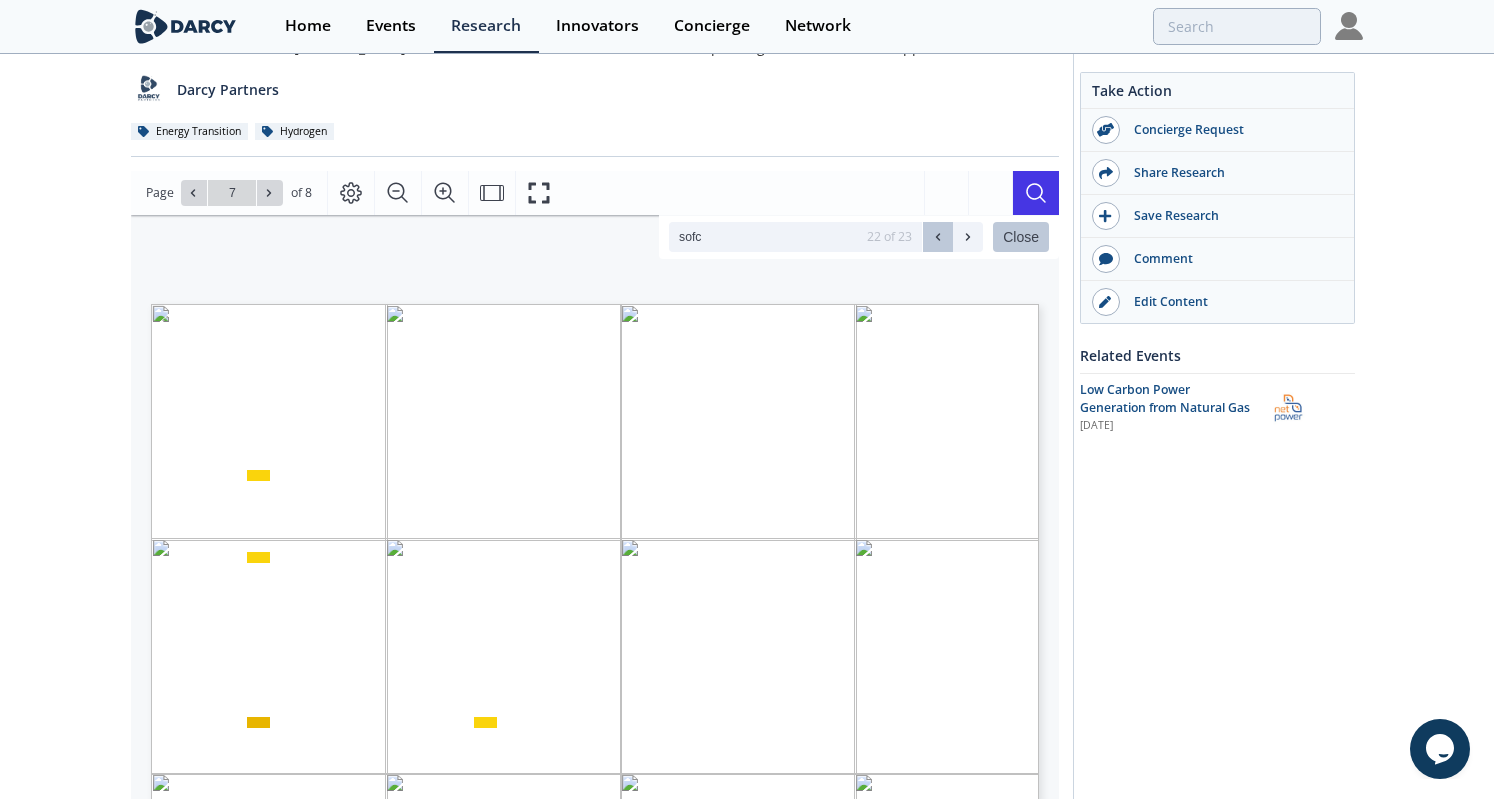 click 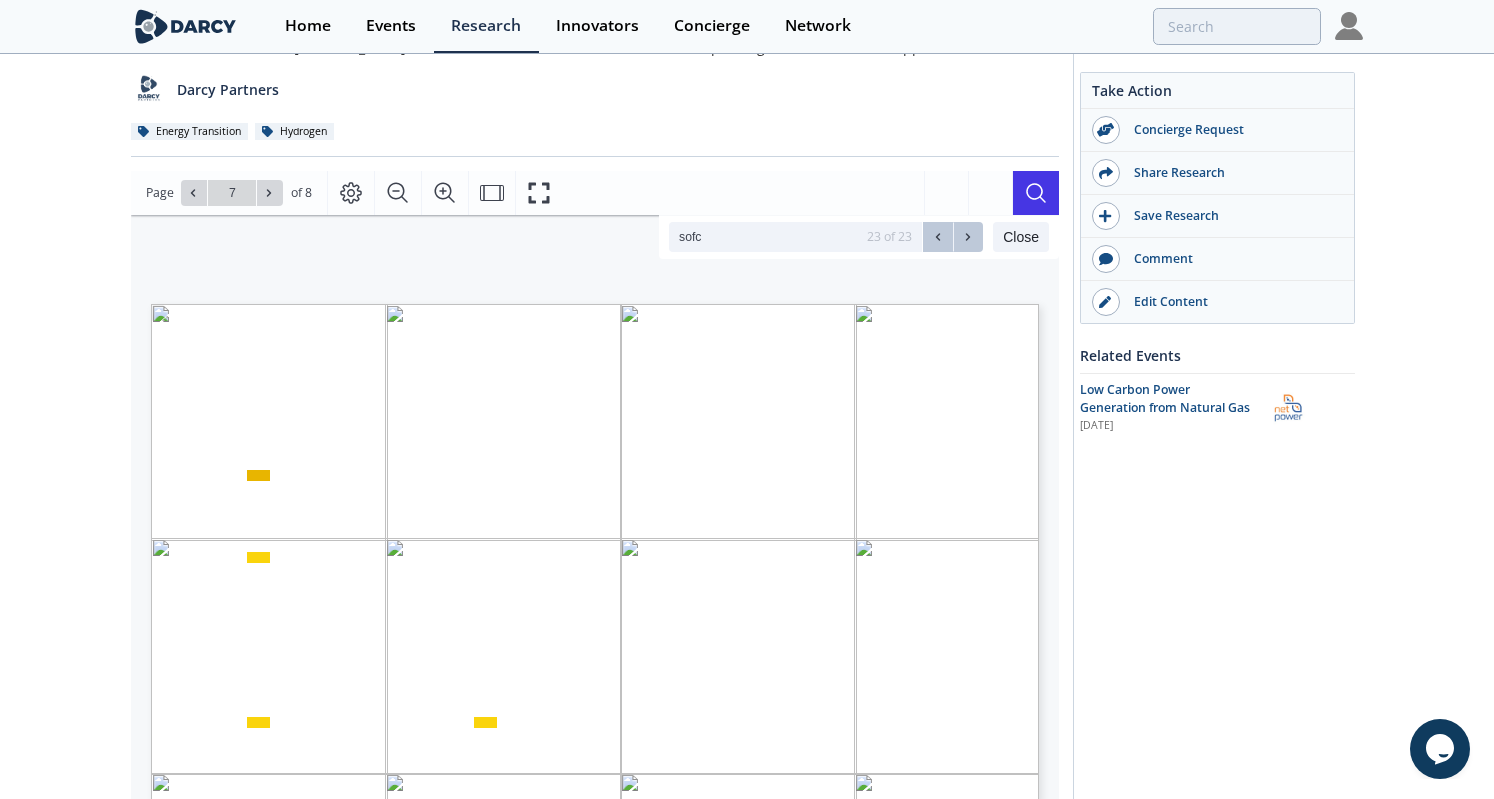 click on "Close" at bounding box center [1021, 237] 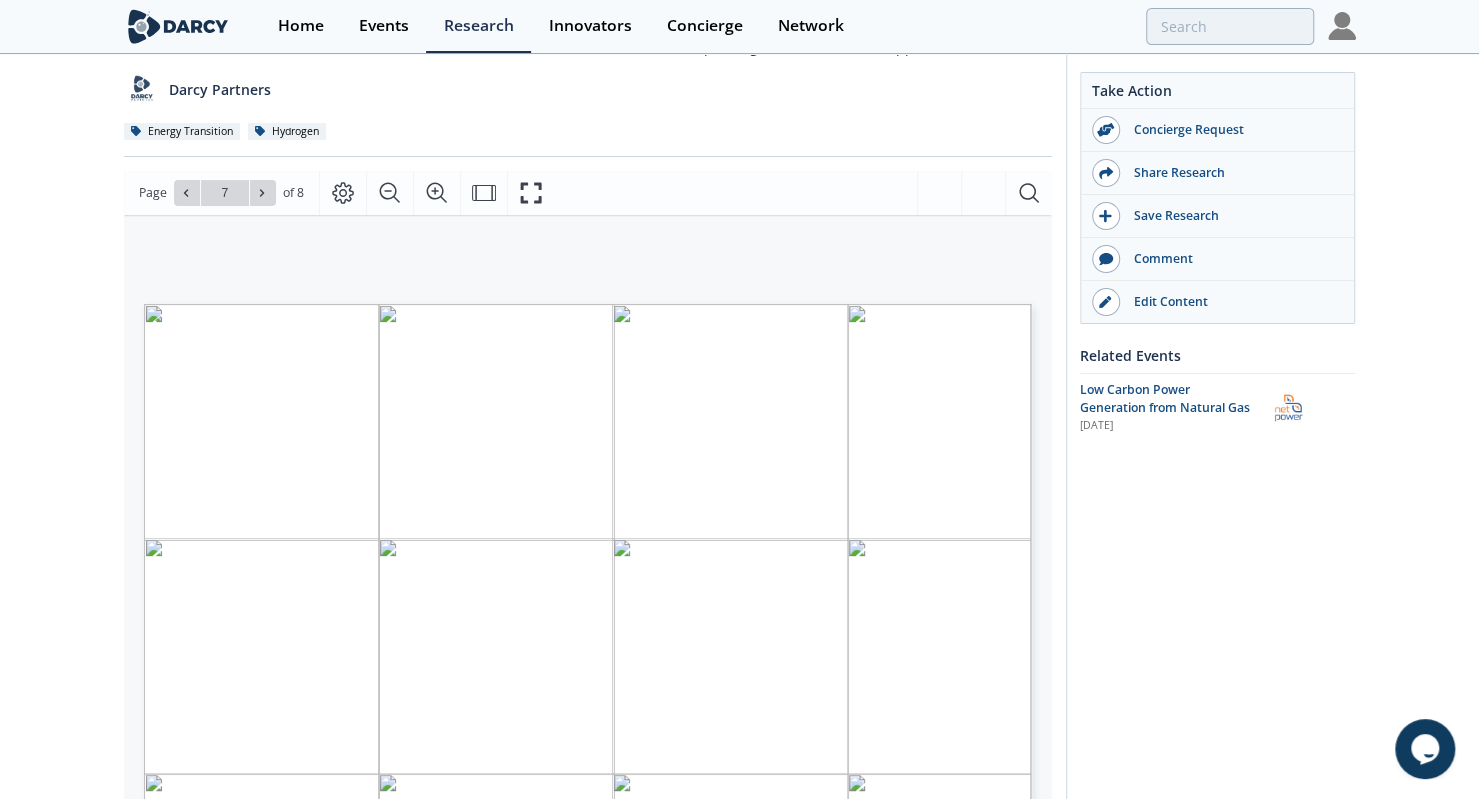 click on "Darcy Insights - Fuel Cells: Hydrocarbon & Other Alternative Feedstocks
Insight
•
Updated  January 27, 2025
Overview of the state of hydrocarbon and other alternative feedstock fuel cells for power generation and CHP applications.
Darcy Partners
Energy Transition
Hydrogen" 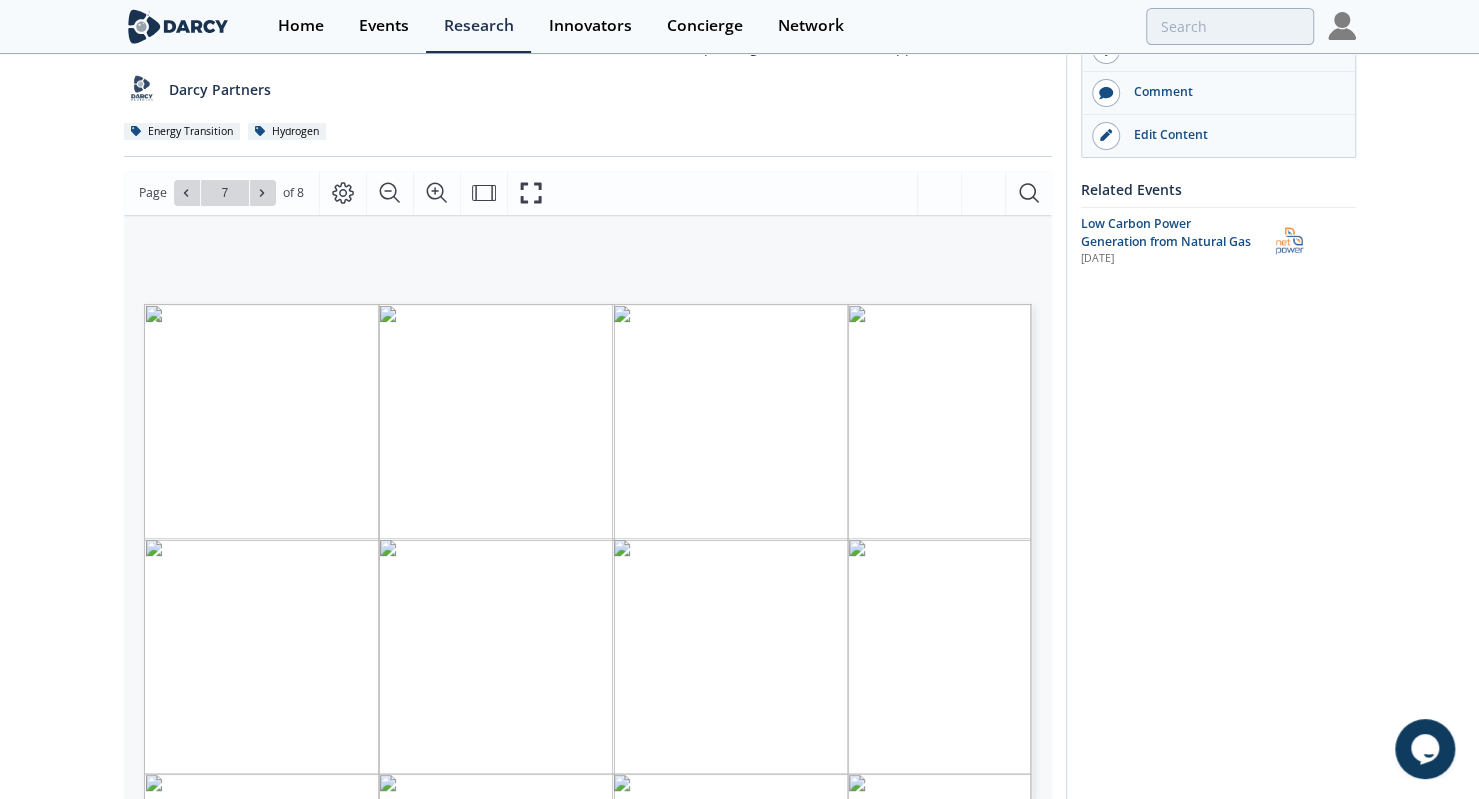 scroll, scrollTop: 0, scrollLeft: 0, axis: both 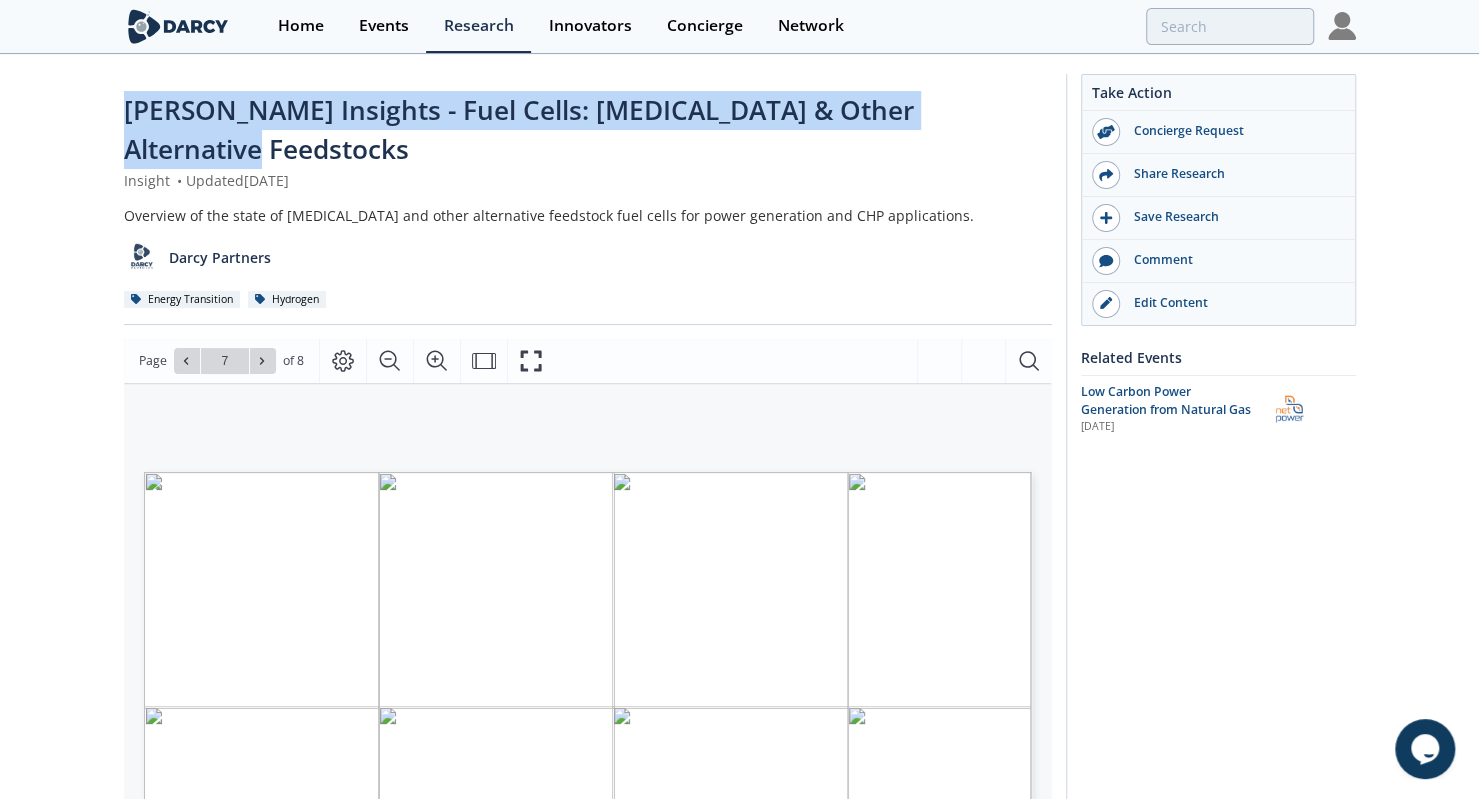 drag, startPoint x: 114, startPoint y: 109, endPoint x: 1033, endPoint y: 110, distance: 919.00055 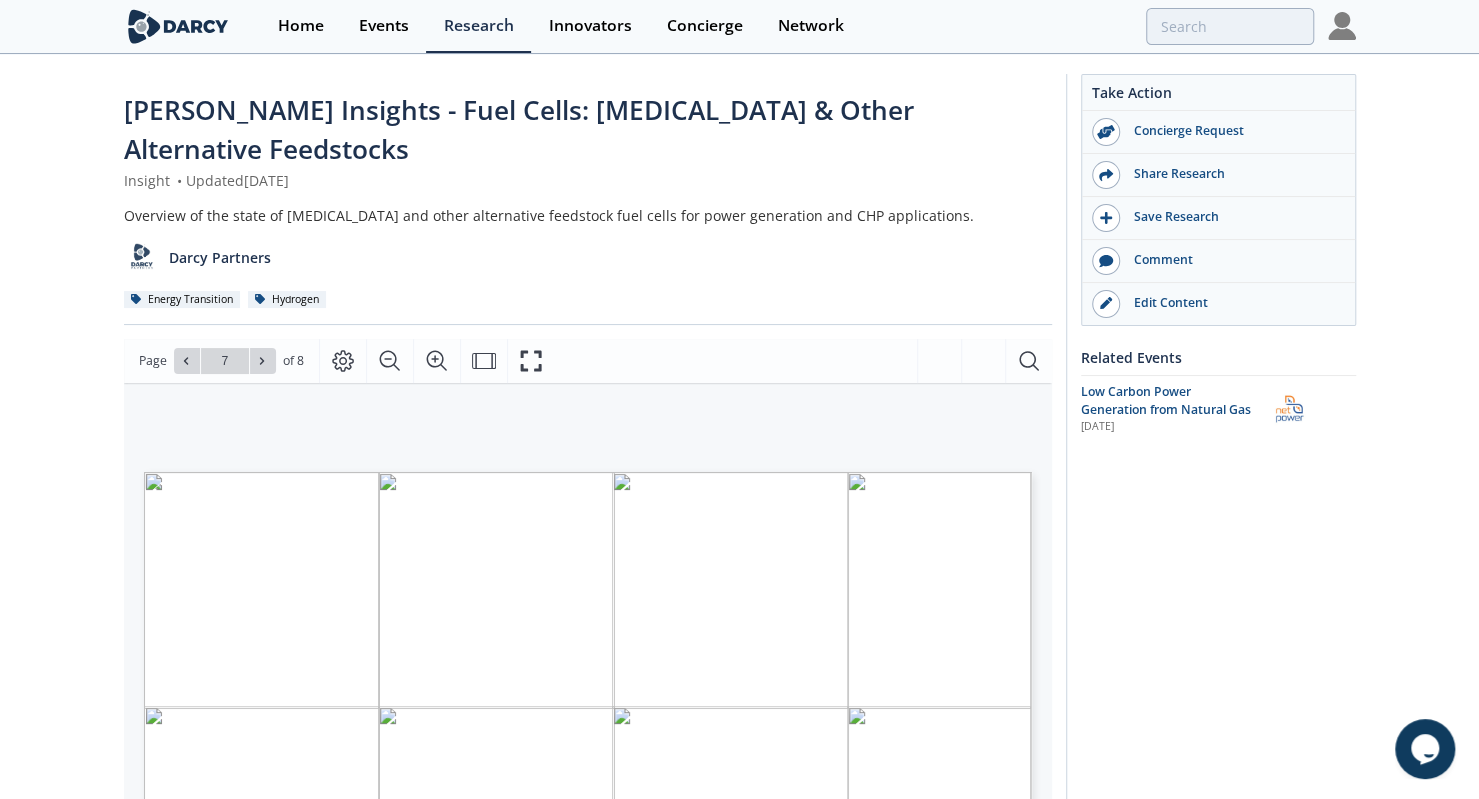 click on "Darcy Insights - Fuel Cells: Hydrocarbon & Other Alternative Feedstocks
Insight
•
Updated  January 27, 2025
Overview of the state of hydrocarbon and other alternative feedstock fuel cells for power generation and CHP applications.
Darcy Partners
Energy Transition
Hydrogen" 